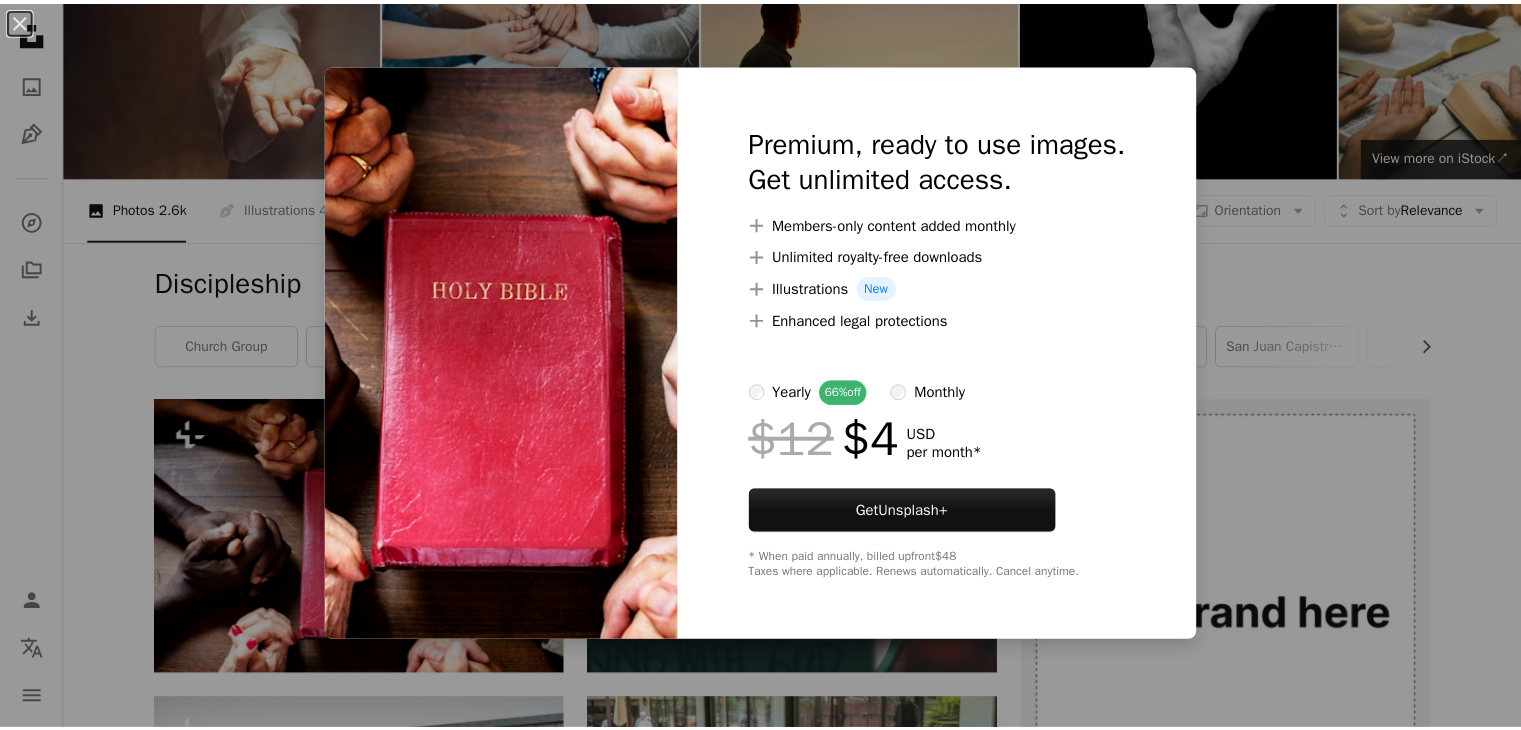 scroll, scrollTop: 100, scrollLeft: 0, axis: vertical 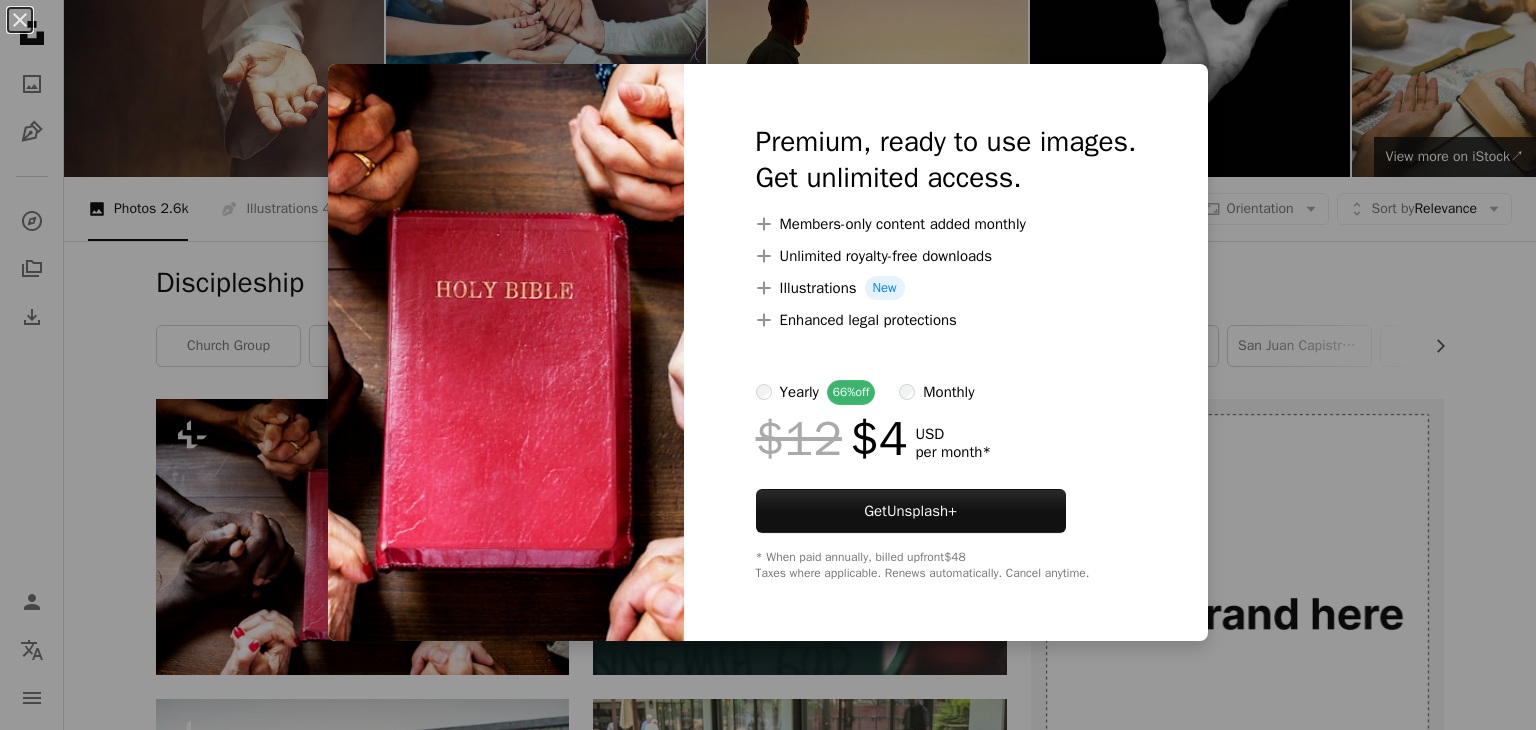 click on "An X shape Premium, ready to use images. Get unlimited access. A plus sign Members-only content added monthly A plus sign Unlimited royalty-free downloads A plus sign Illustrations  New A plus sign Enhanced legal protections yearly 66%  off monthly $12   $4 USD per month * Get  Unsplash+ * When paid annually, billed upfront  $48 Taxes where applicable. Renews automatically. Cancel anytime." at bounding box center [768, 365] 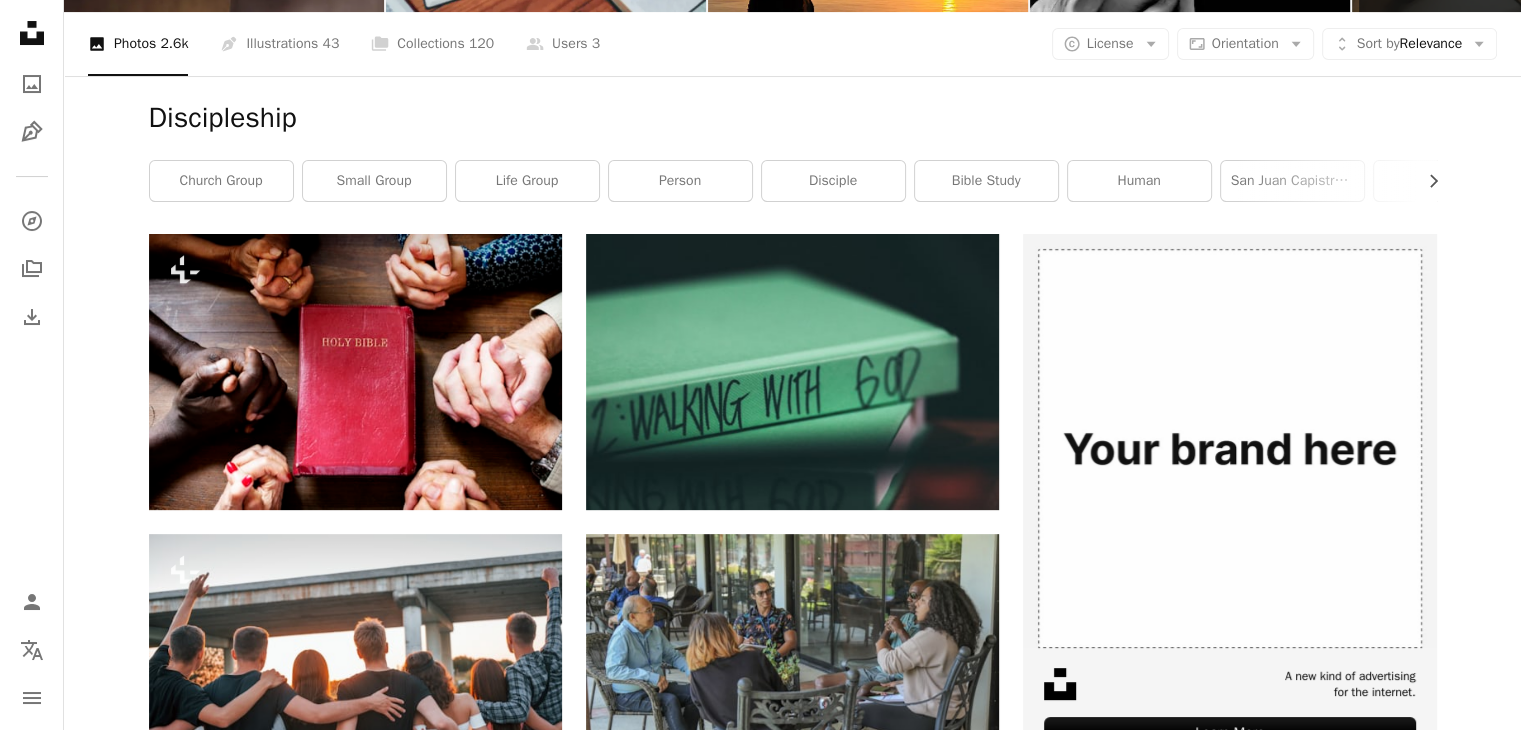 scroll, scrollTop: 300, scrollLeft: 0, axis: vertical 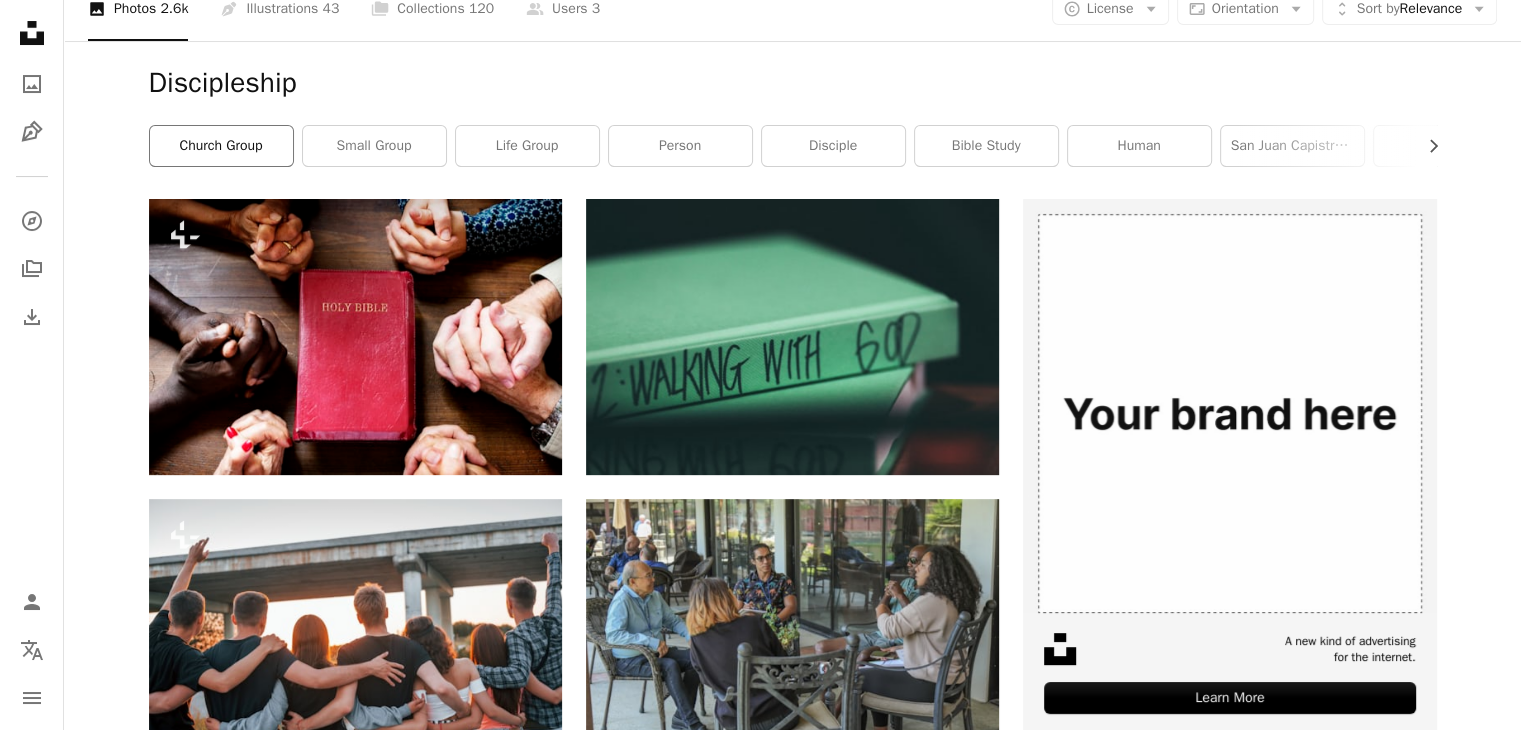 click on "church group" at bounding box center [221, 146] 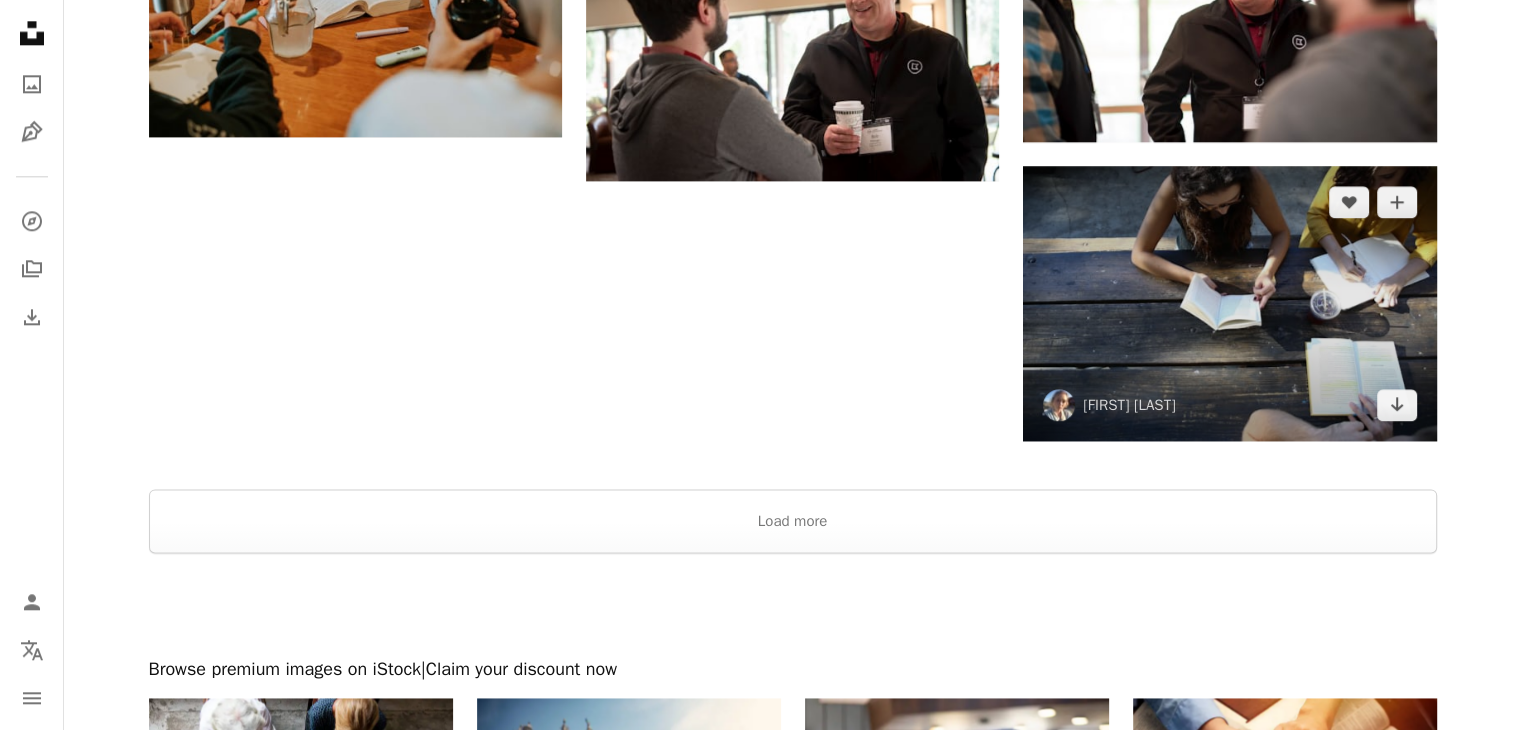 scroll, scrollTop: 2400, scrollLeft: 0, axis: vertical 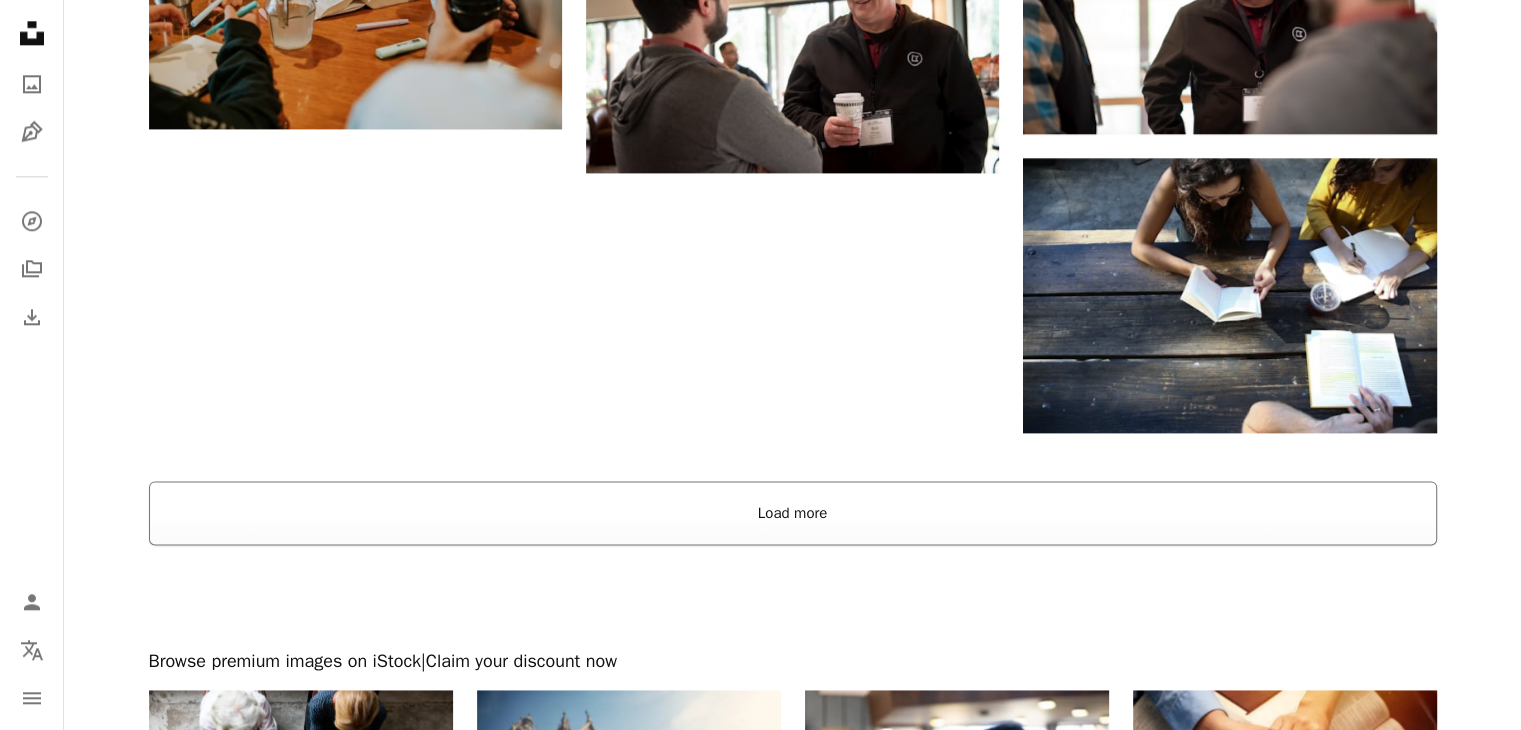 click on "Load more" at bounding box center (793, 513) 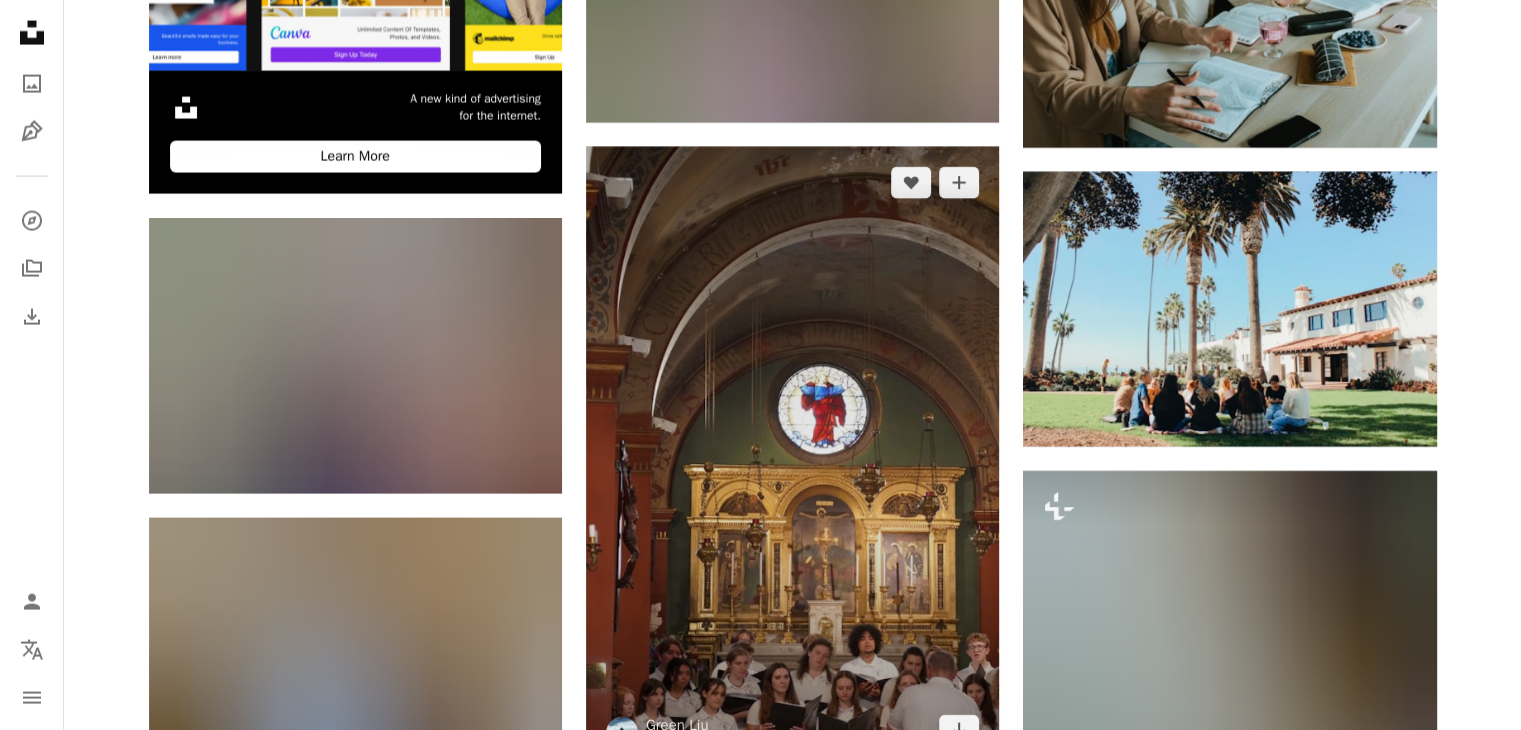 scroll, scrollTop: 4800, scrollLeft: 0, axis: vertical 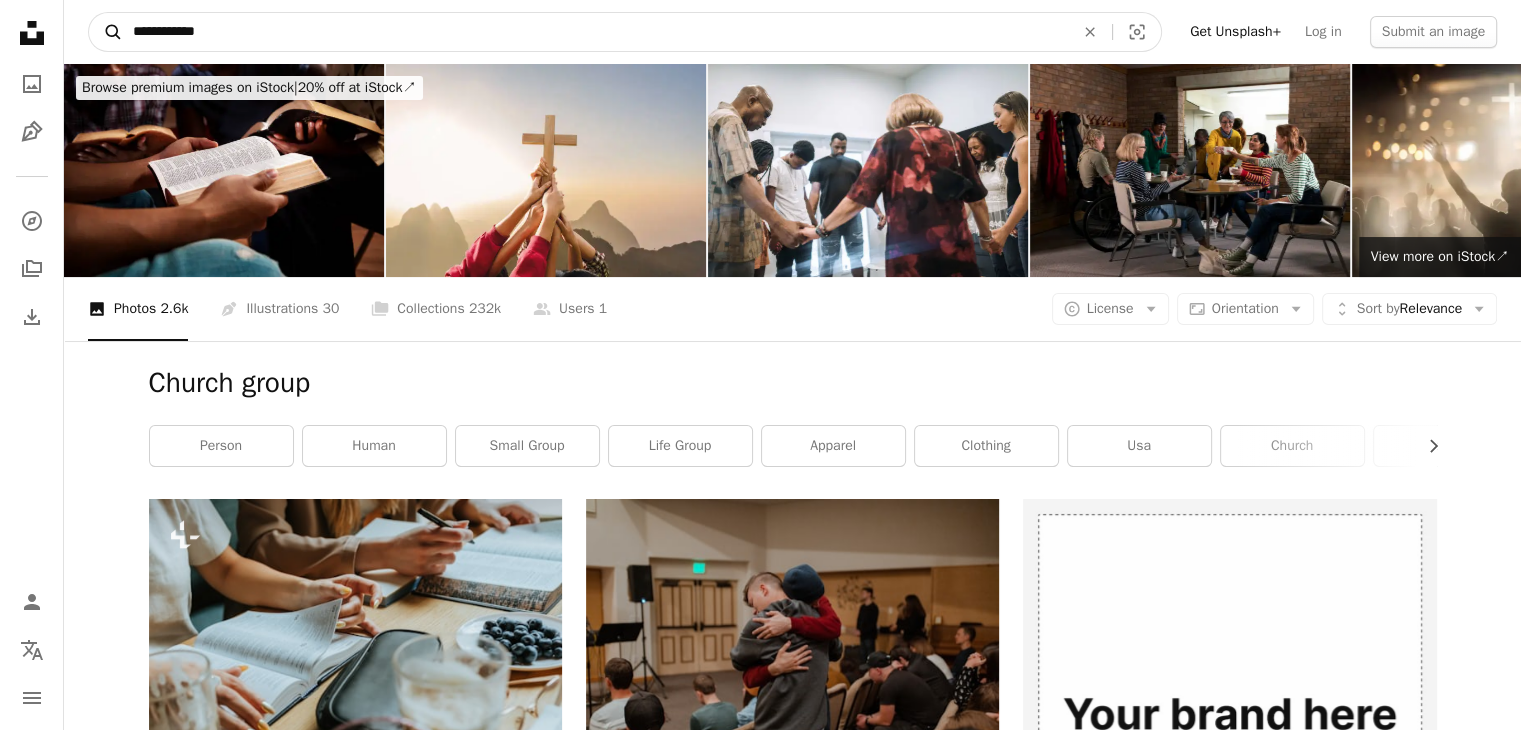 drag, startPoint x: 282, startPoint y: 45, endPoint x: 97, endPoint y: 35, distance: 185.27008 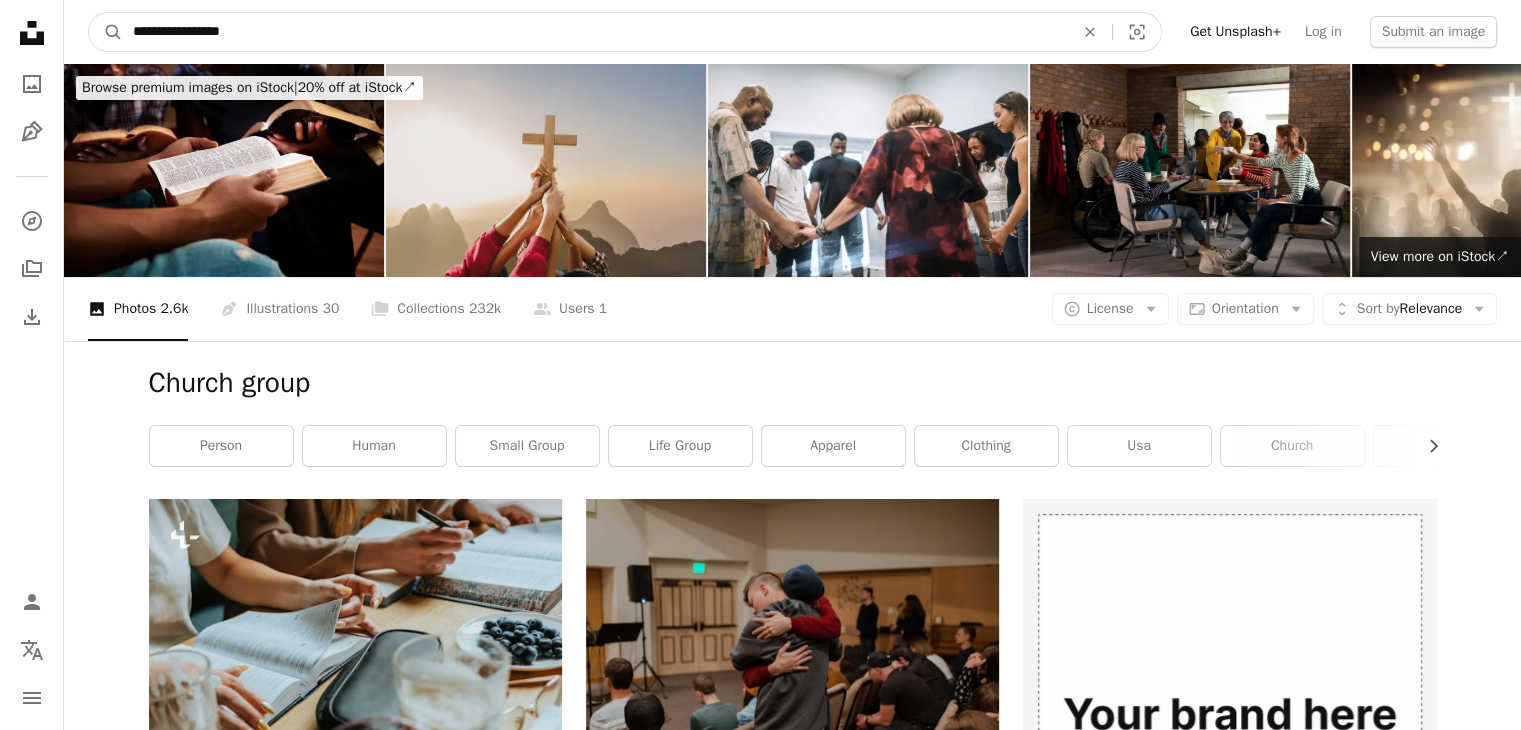 type on "**********" 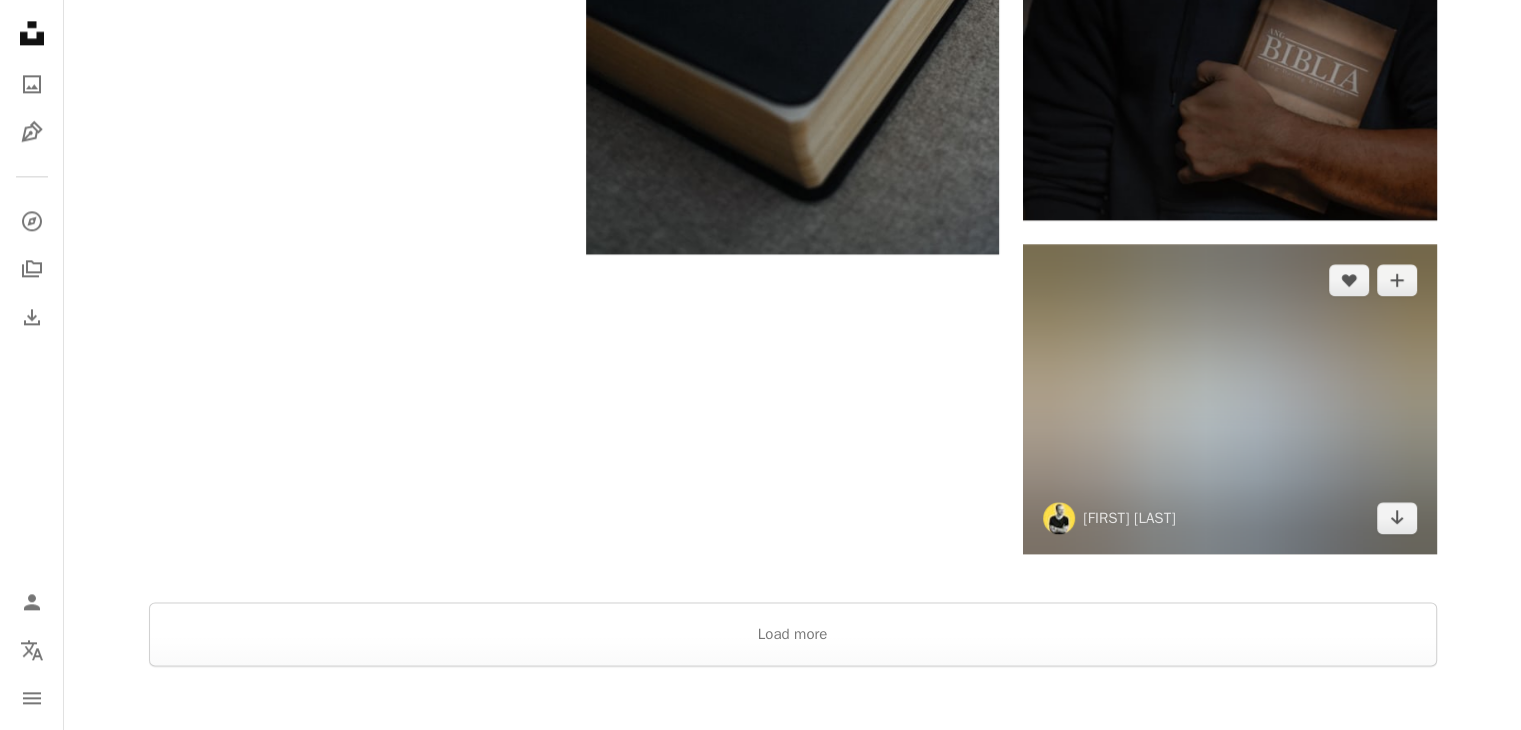 scroll, scrollTop: 2900, scrollLeft: 0, axis: vertical 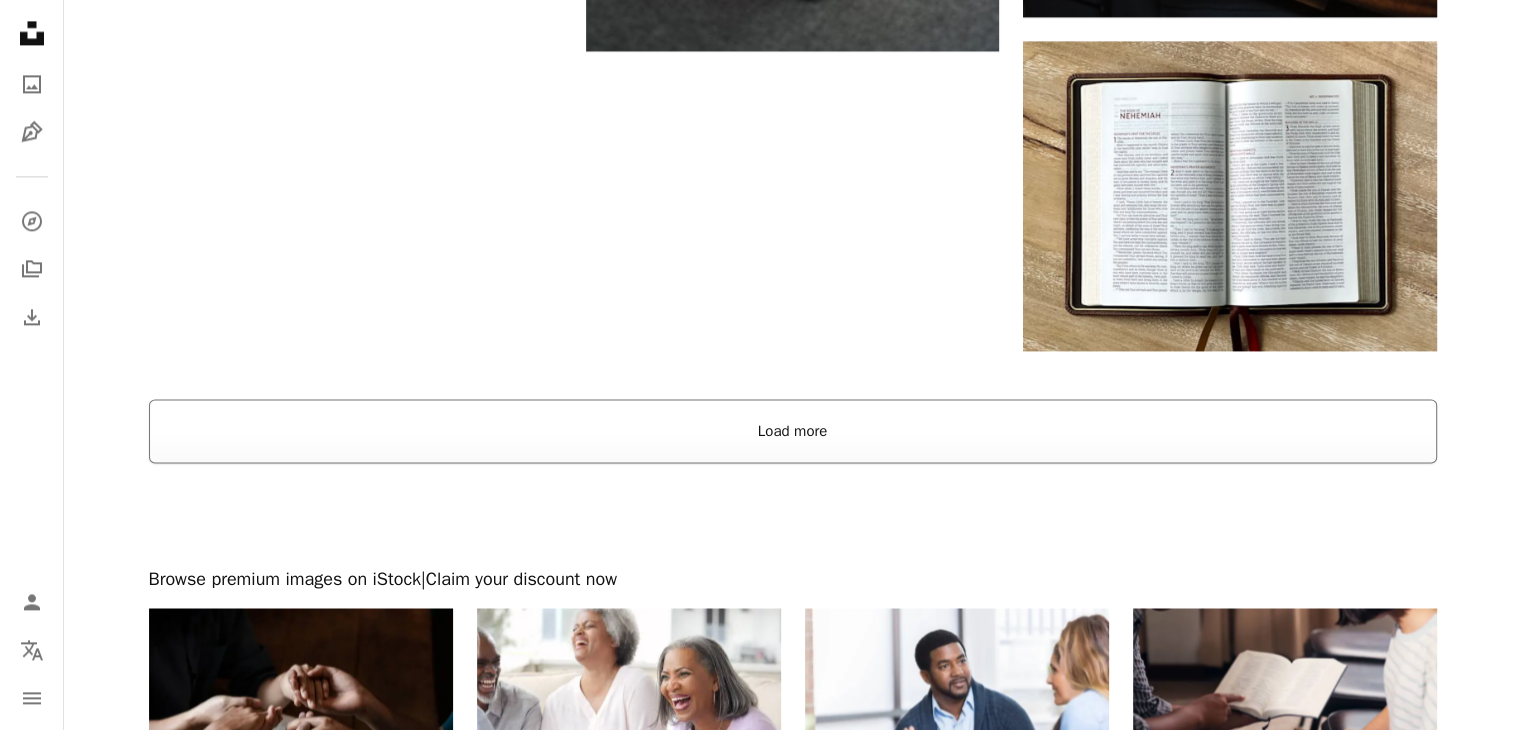 click on "Load more" at bounding box center [793, 431] 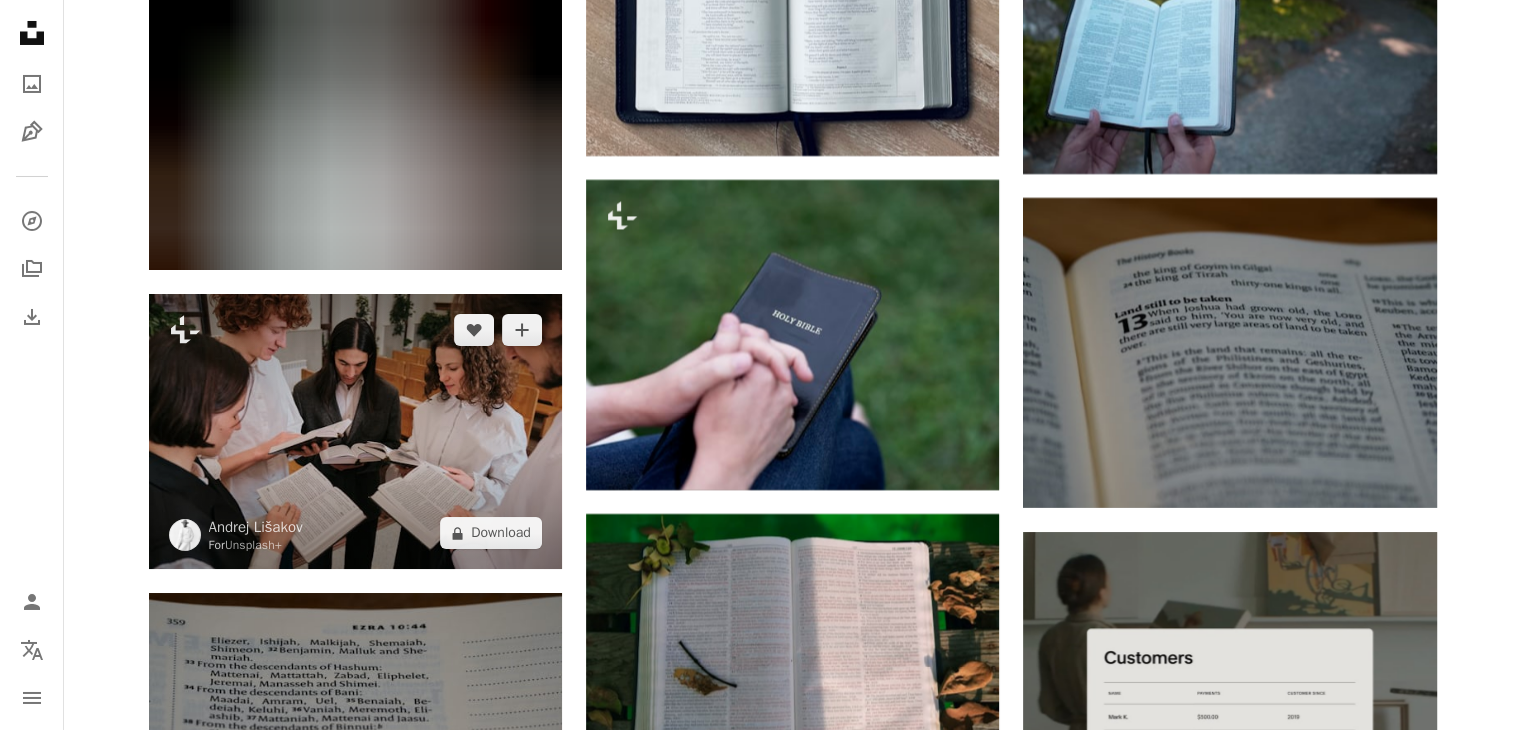 scroll, scrollTop: 7400, scrollLeft: 0, axis: vertical 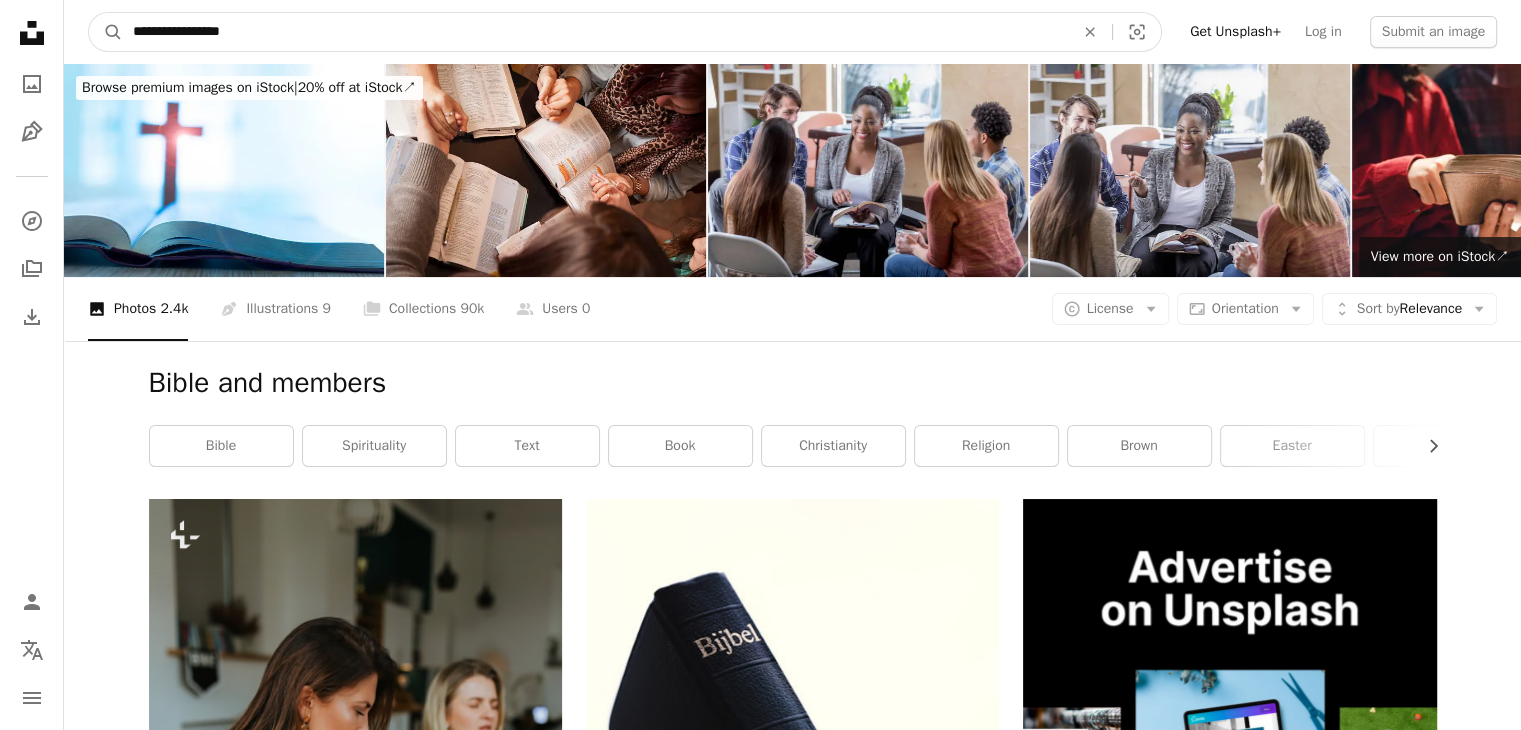 drag, startPoint x: 464, startPoint y: 25, endPoint x: 98, endPoint y: -11, distance: 367.76624 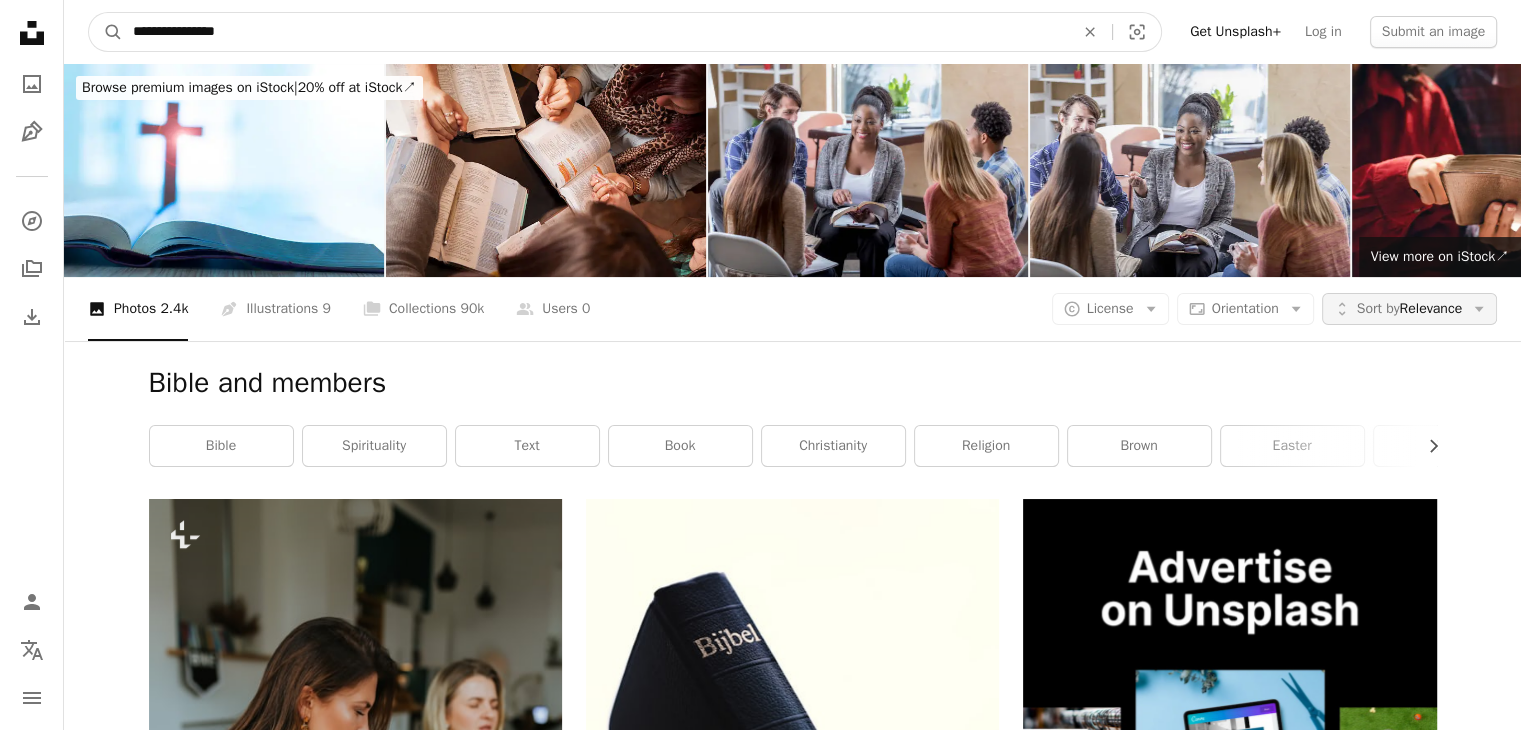 type on "**********" 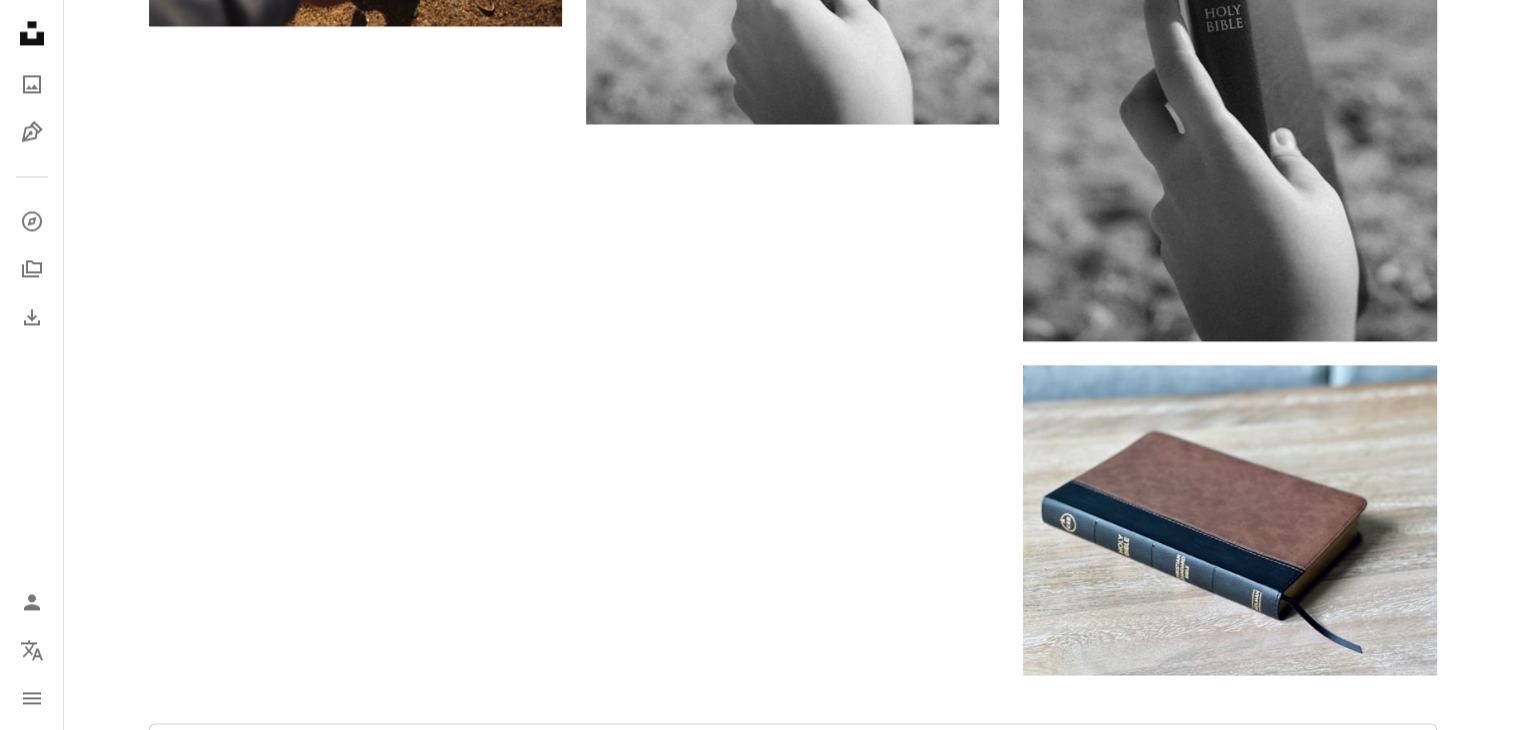 scroll, scrollTop: 3500, scrollLeft: 0, axis: vertical 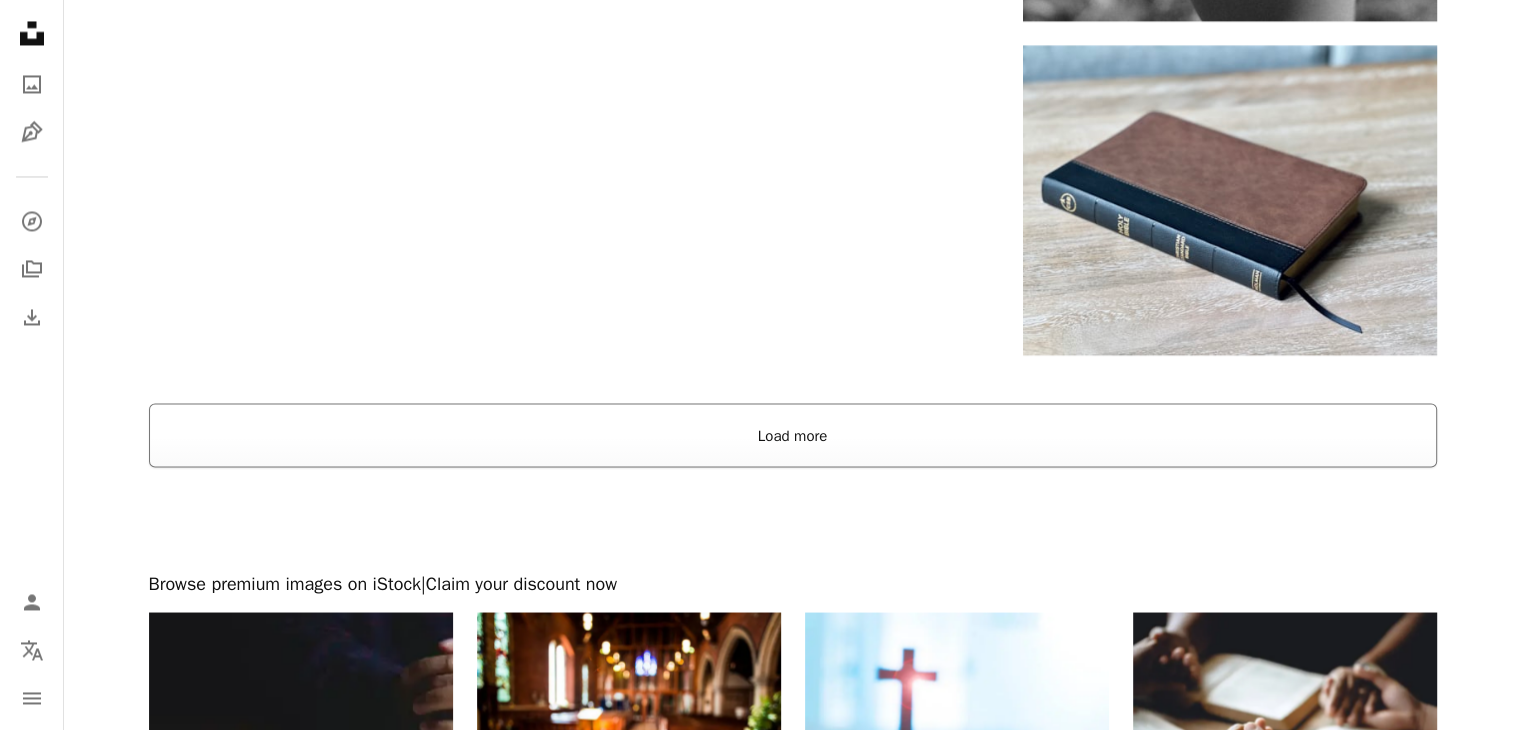 click on "Load more" at bounding box center [793, 435] 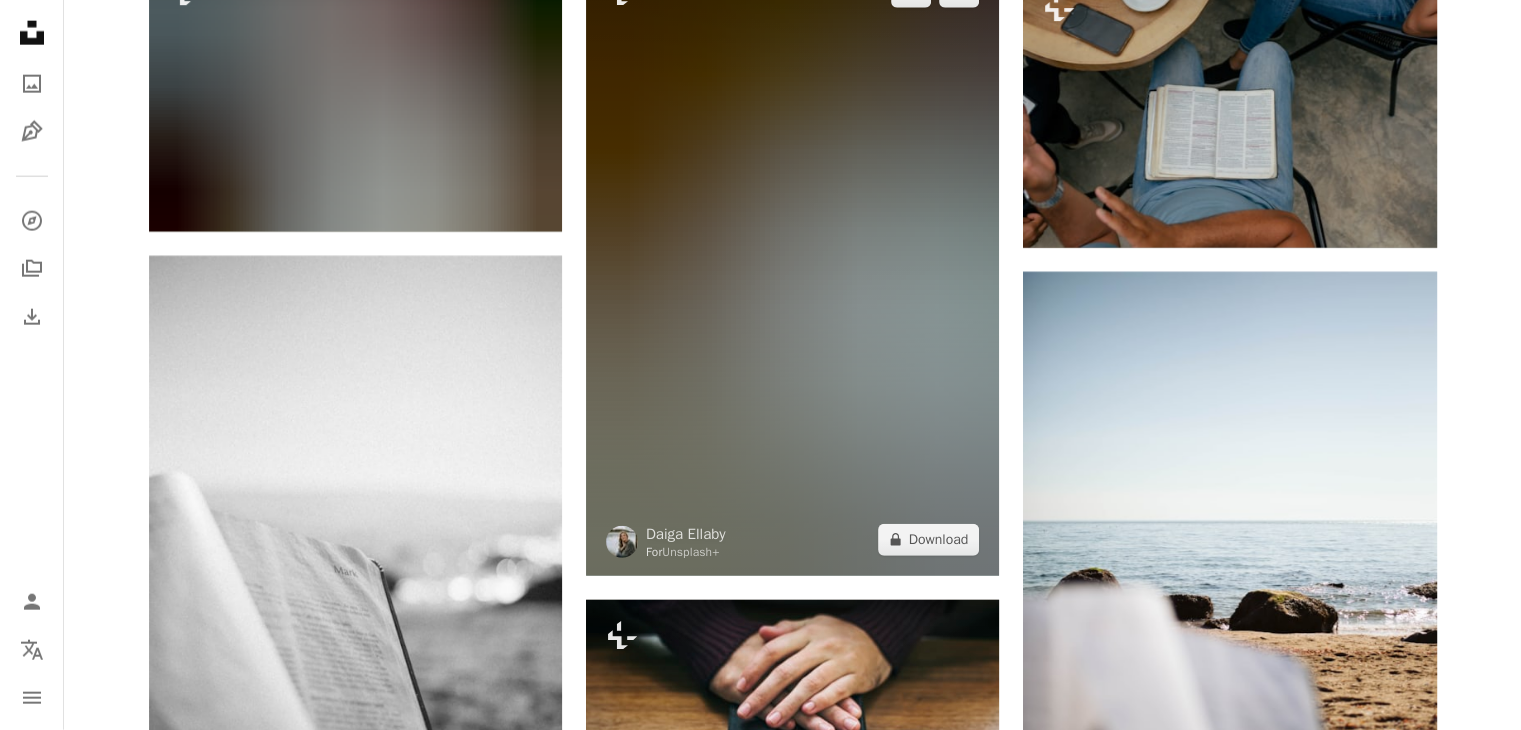 scroll, scrollTop: 12700, scrollLeft: 0, axis: vertical 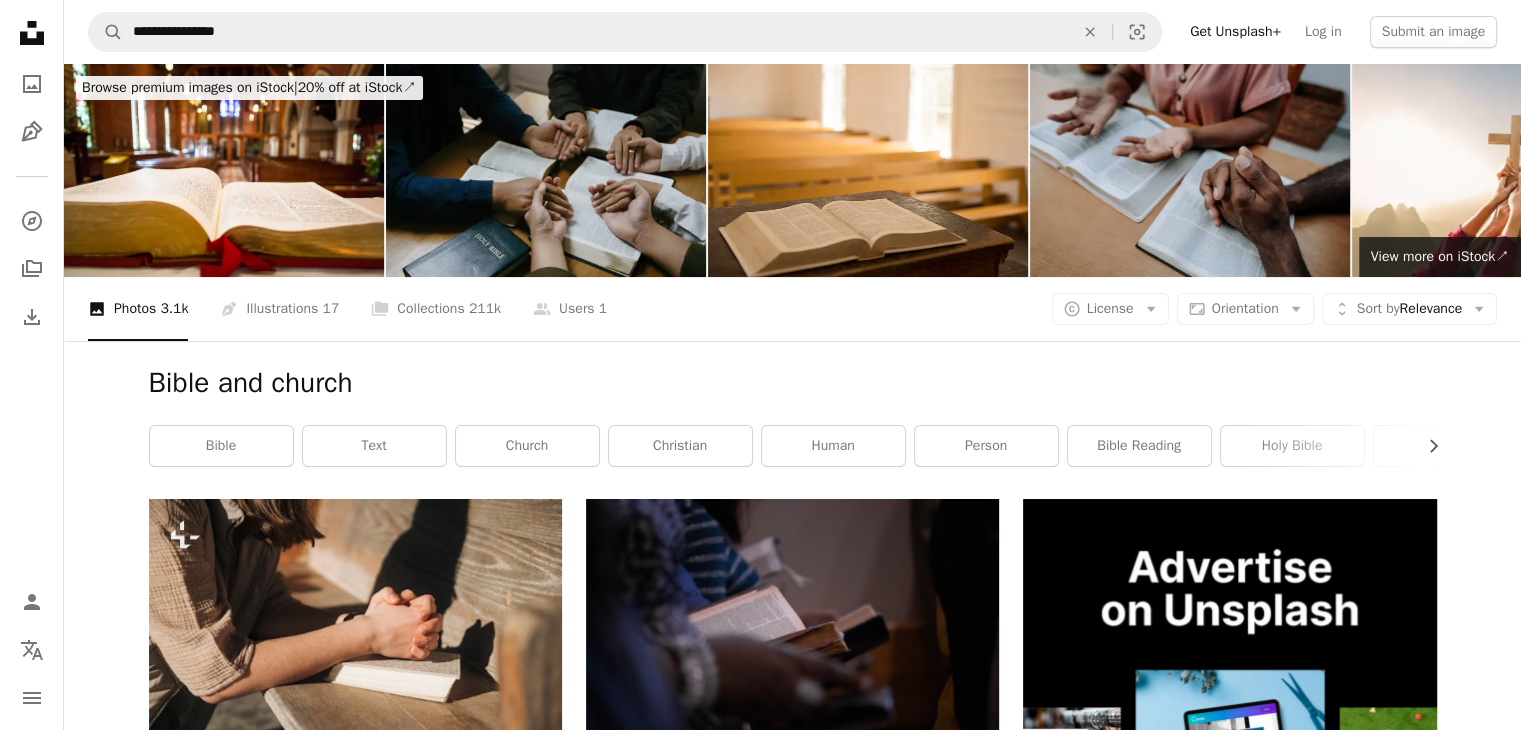 click at bounding box center [546, 170] 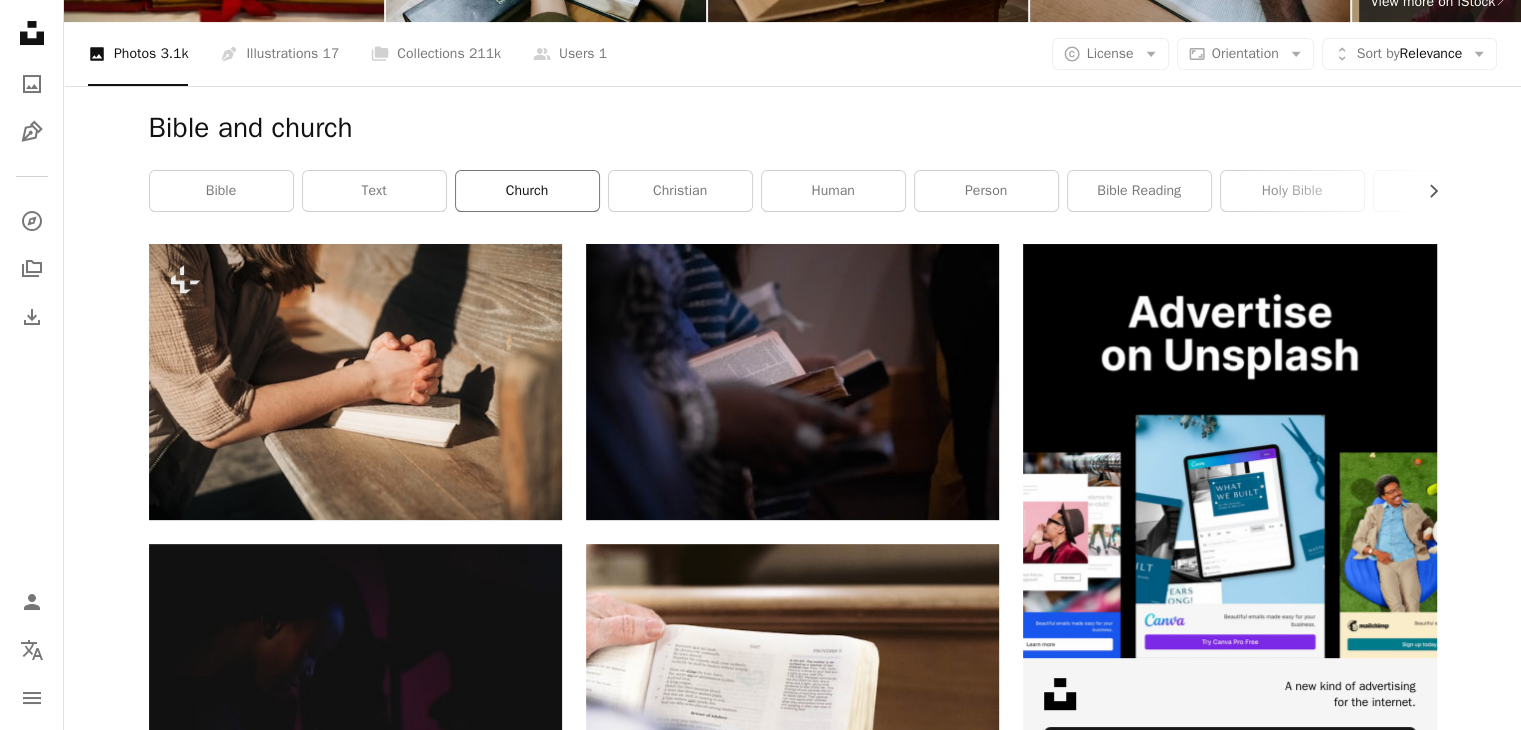 scroll, scrollTop: 300, scrollLeft: 0, axis: vertical 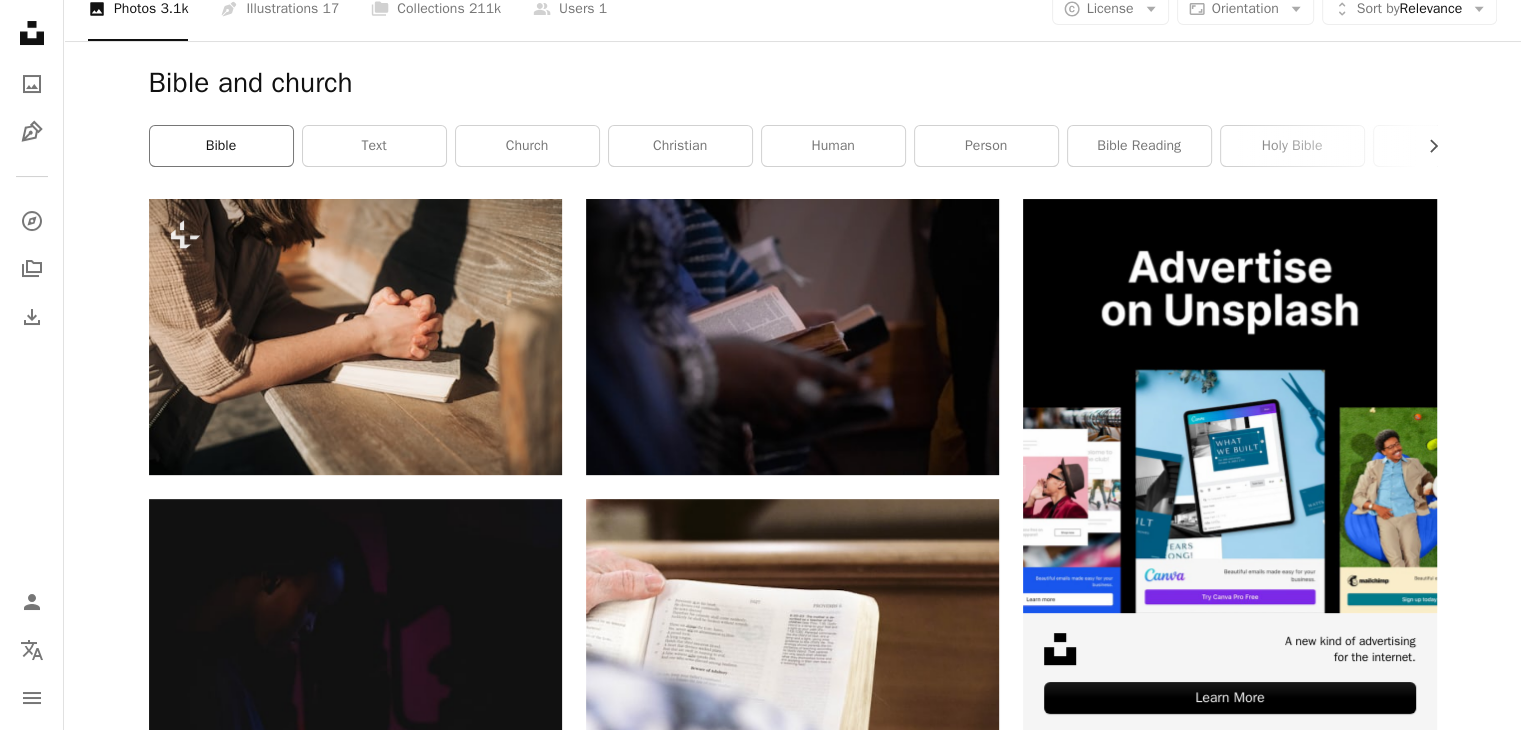 click on "bible" at bounding box center [221, 146] 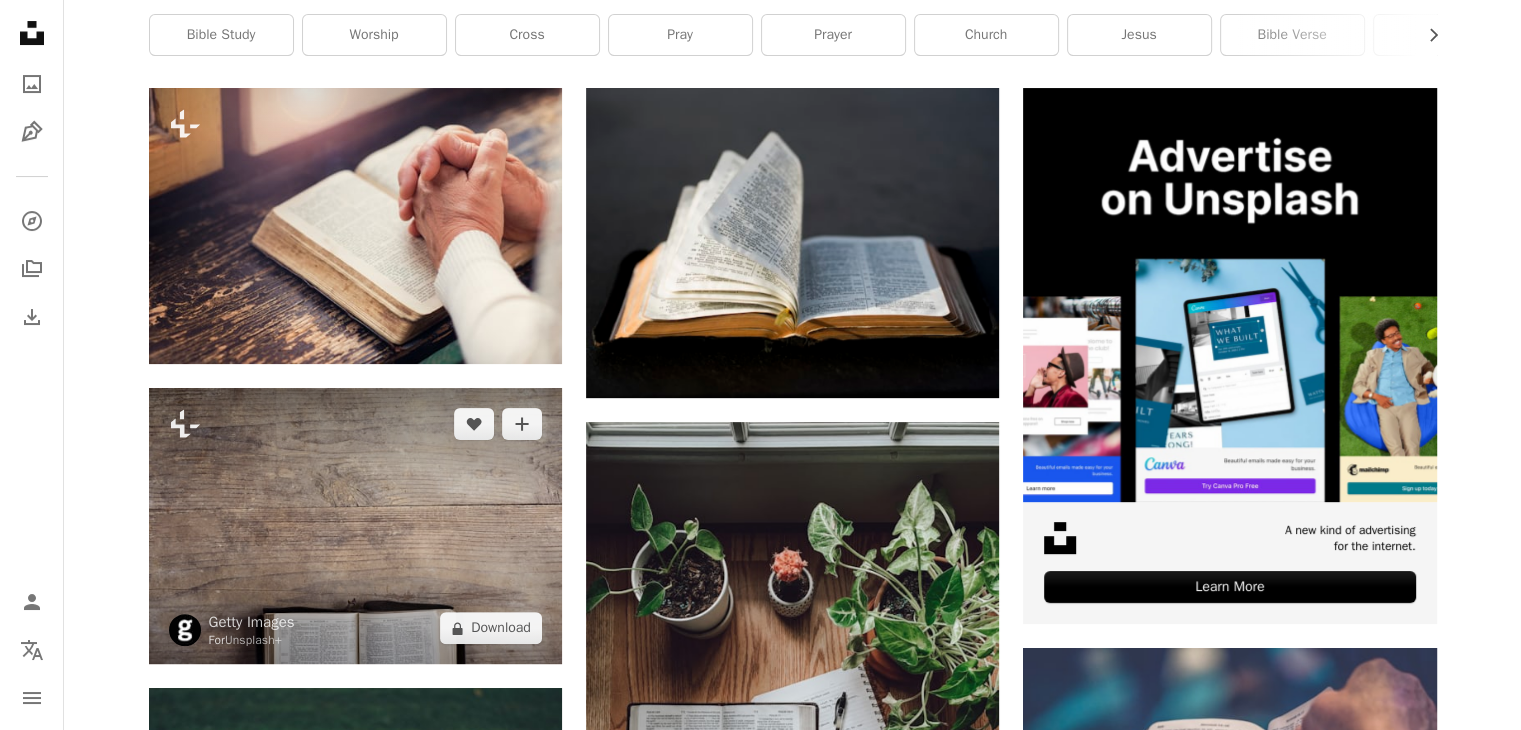 scroll, scrollTop: 200, scrollLeft: 0, axis: vertical 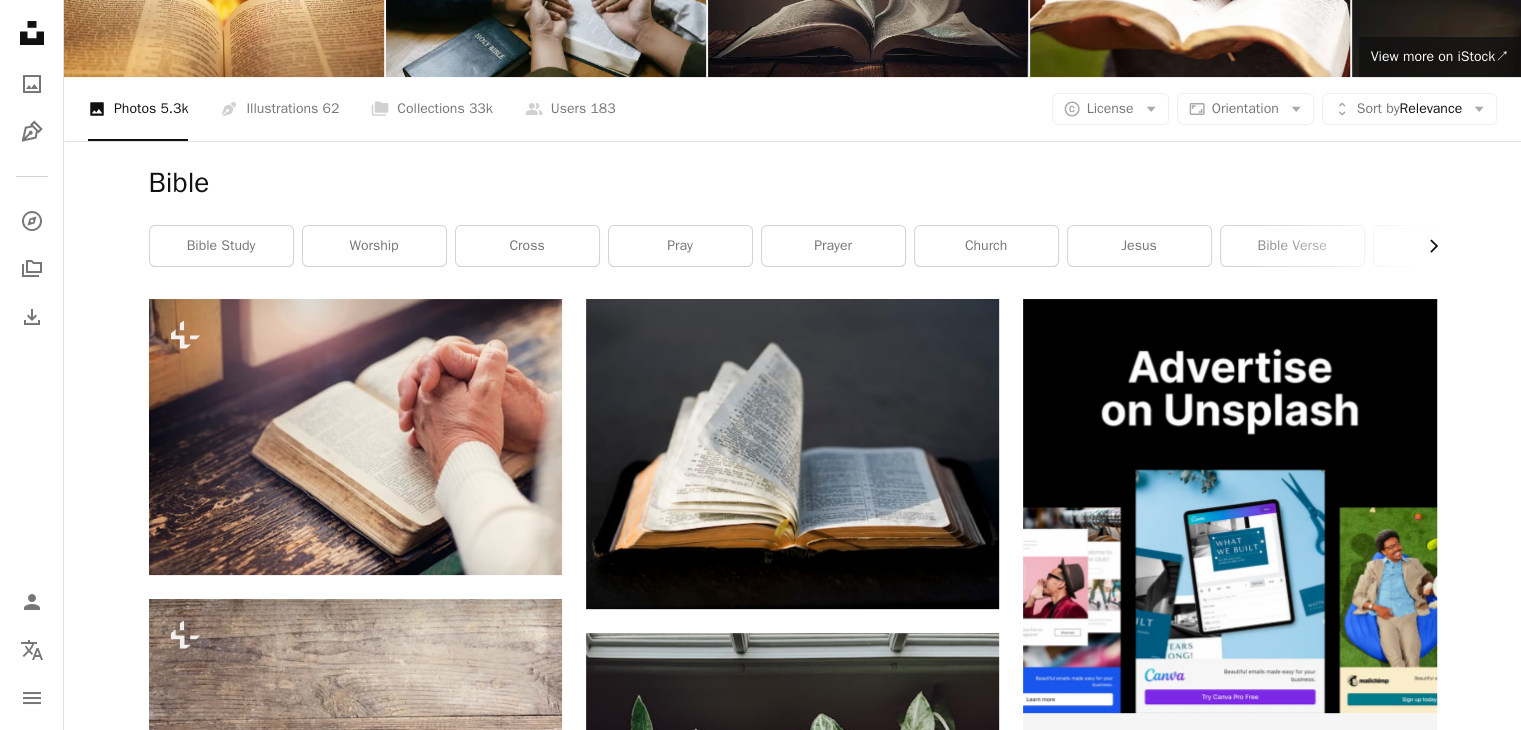 click on "Chevron right" 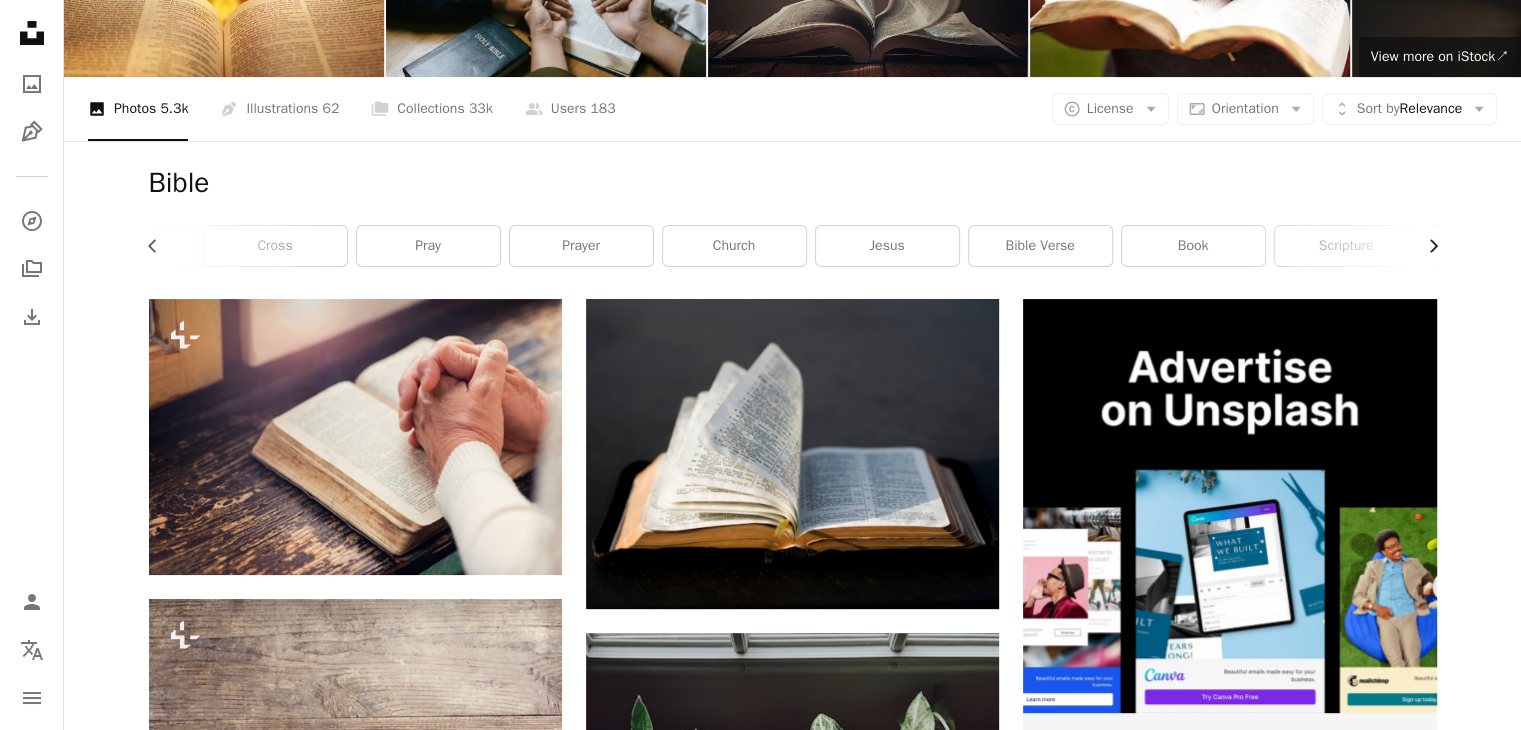 scroll, scrollTop: 0, scrollLeft: 300, axis: horizontal 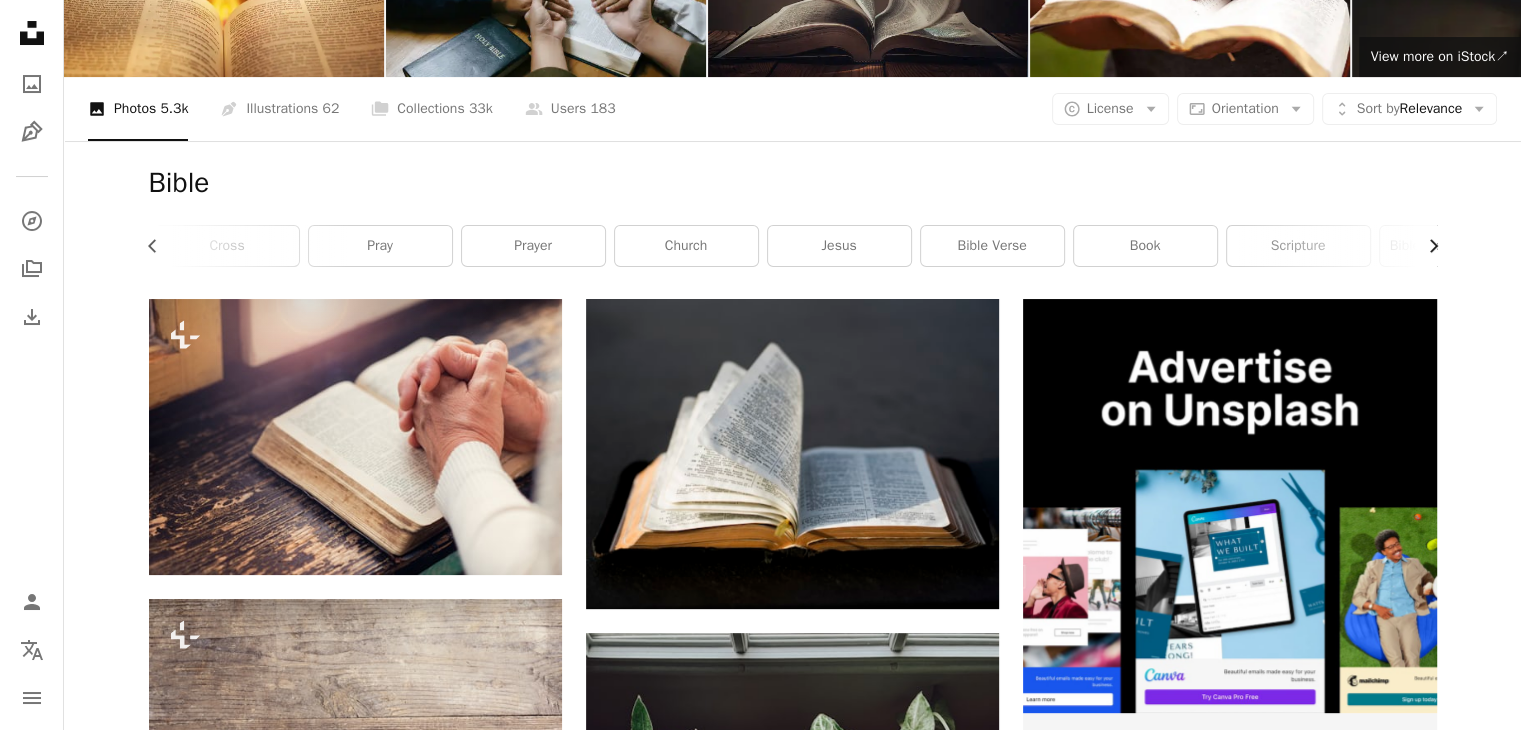click on "Chevron right" 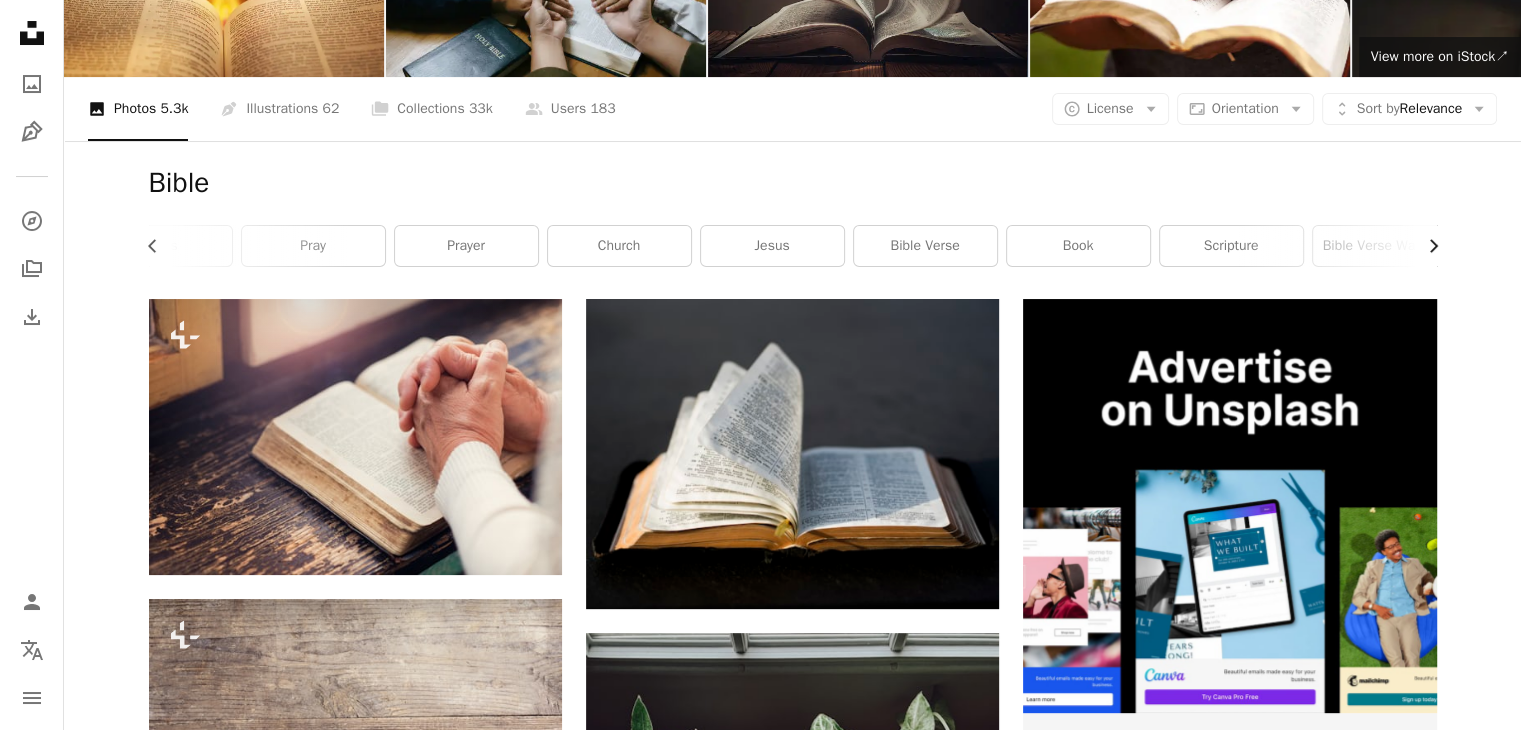 scroll, scrollTop: 0, scrollLeft: 386, axis: horizontal 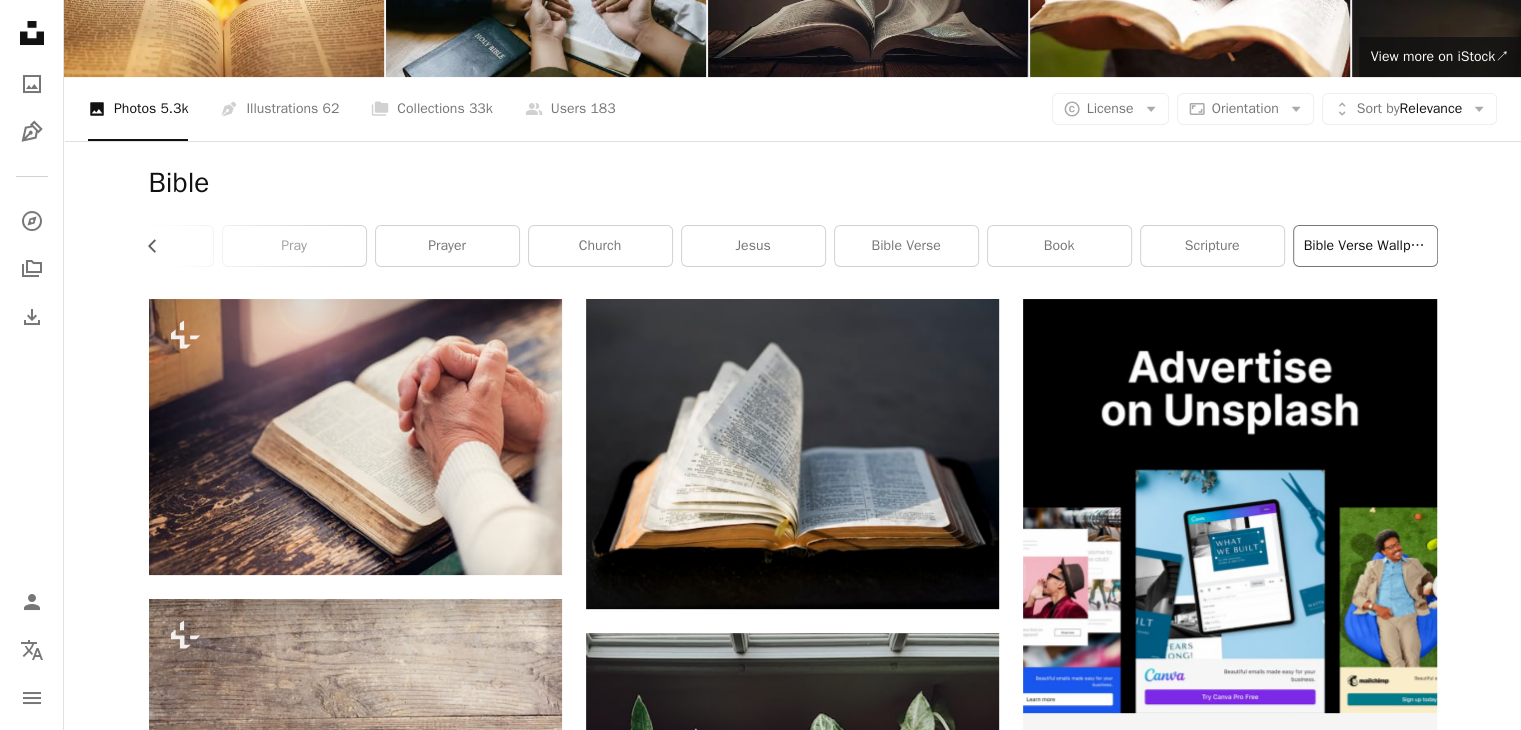 click on "bible verse wallpaper" at bounding box center [1365, 246] 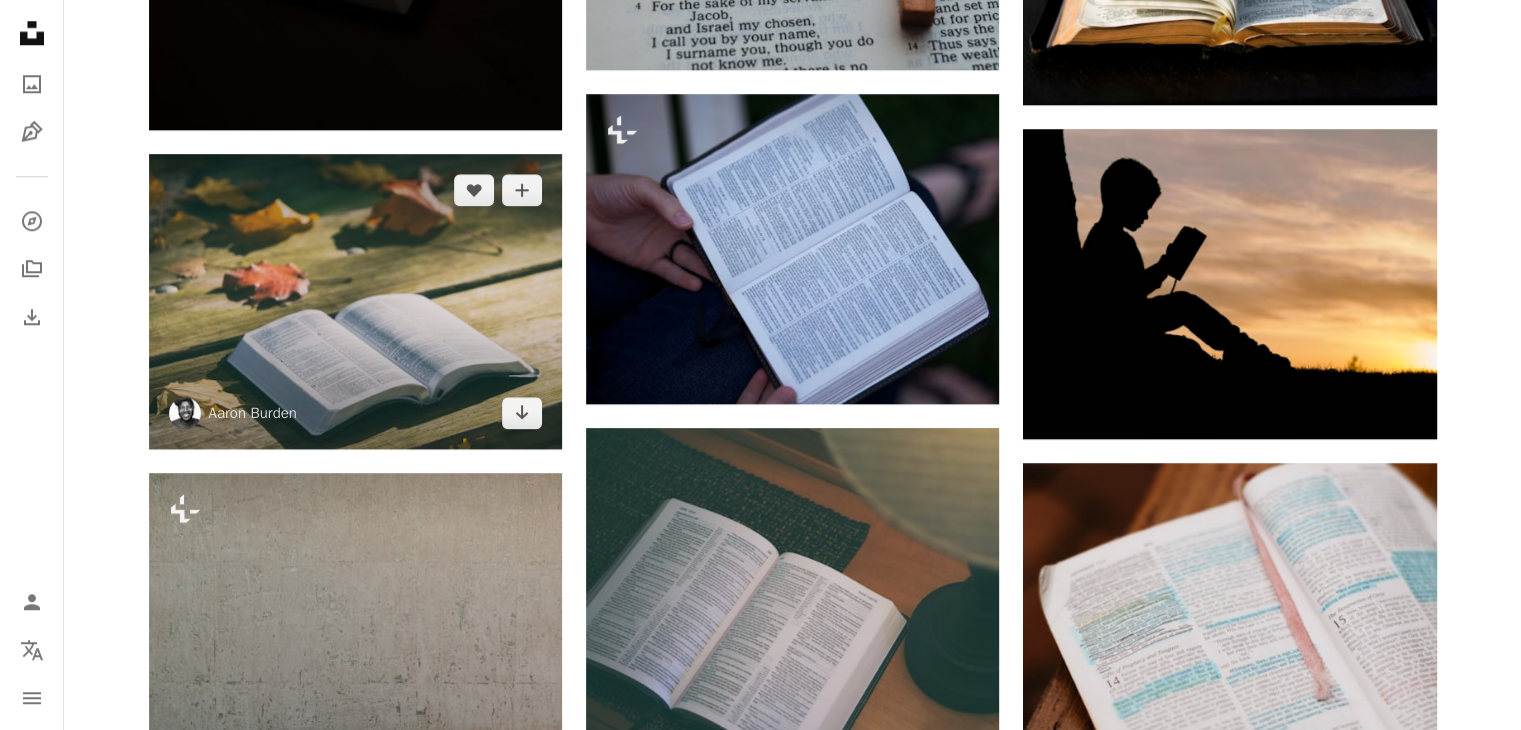 scroll, scrollTop: 1800, scrollLeft: 0, axis: vertical 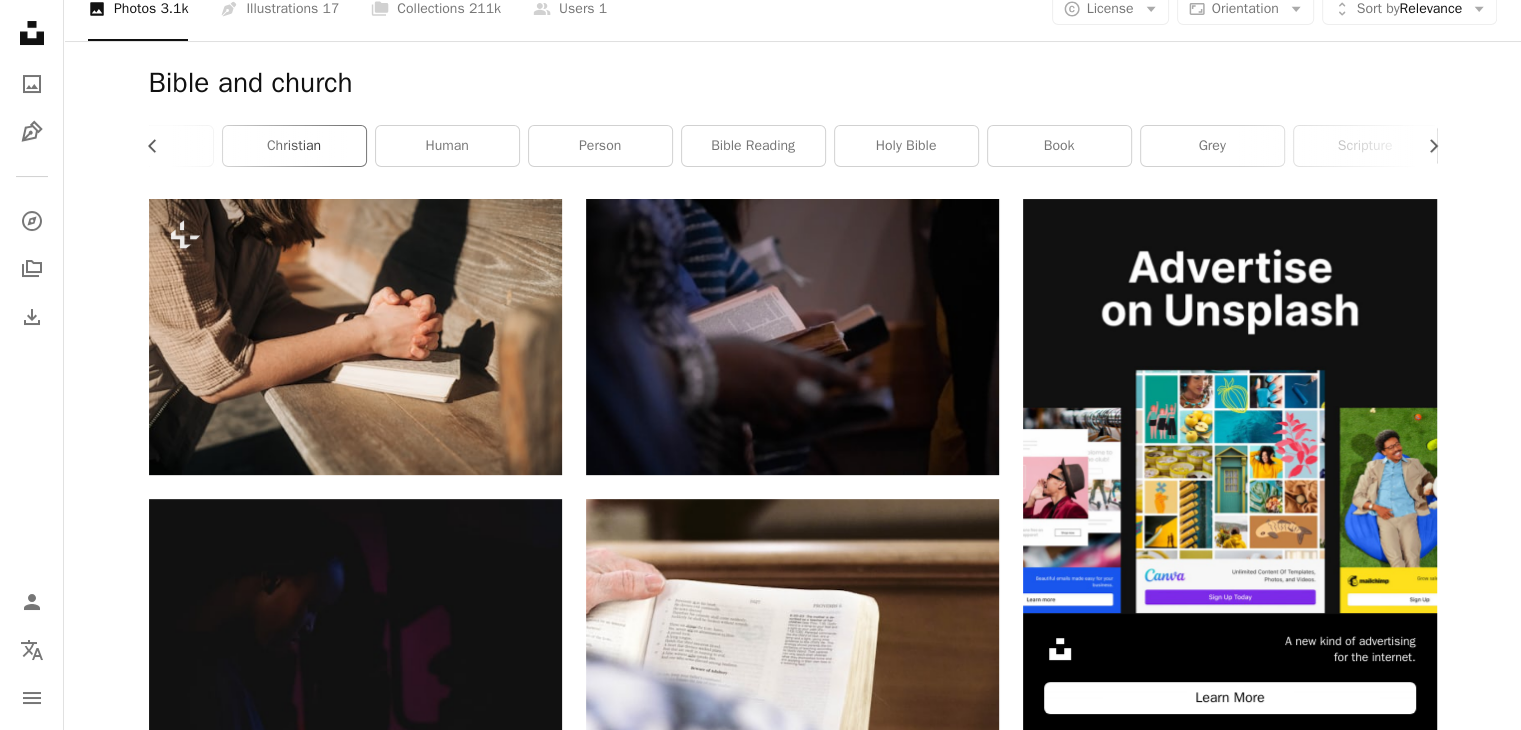 click on "christian" at bounding box center [294, 146] 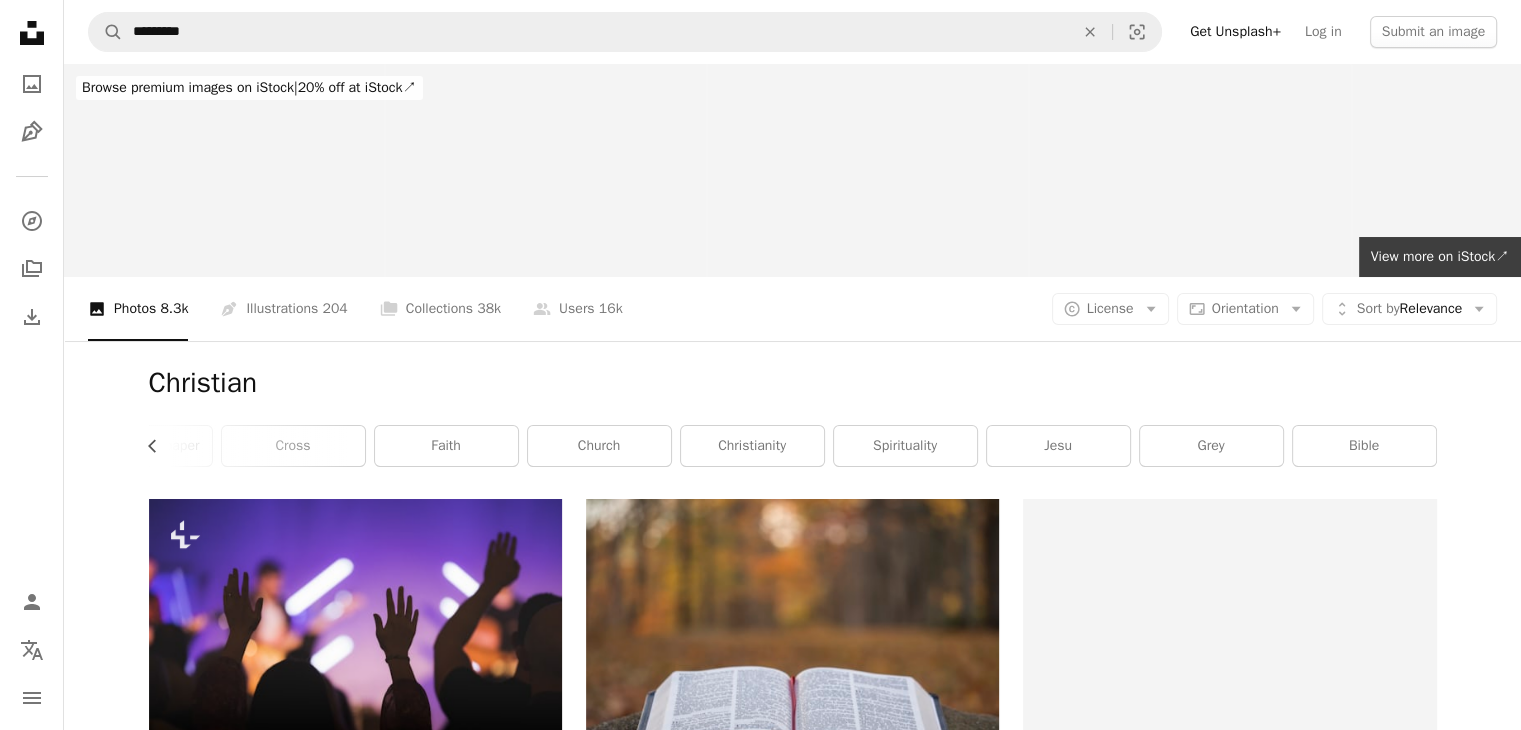 scroll, scrollTop: 0, scrollLeft: 80, axis: horizontal 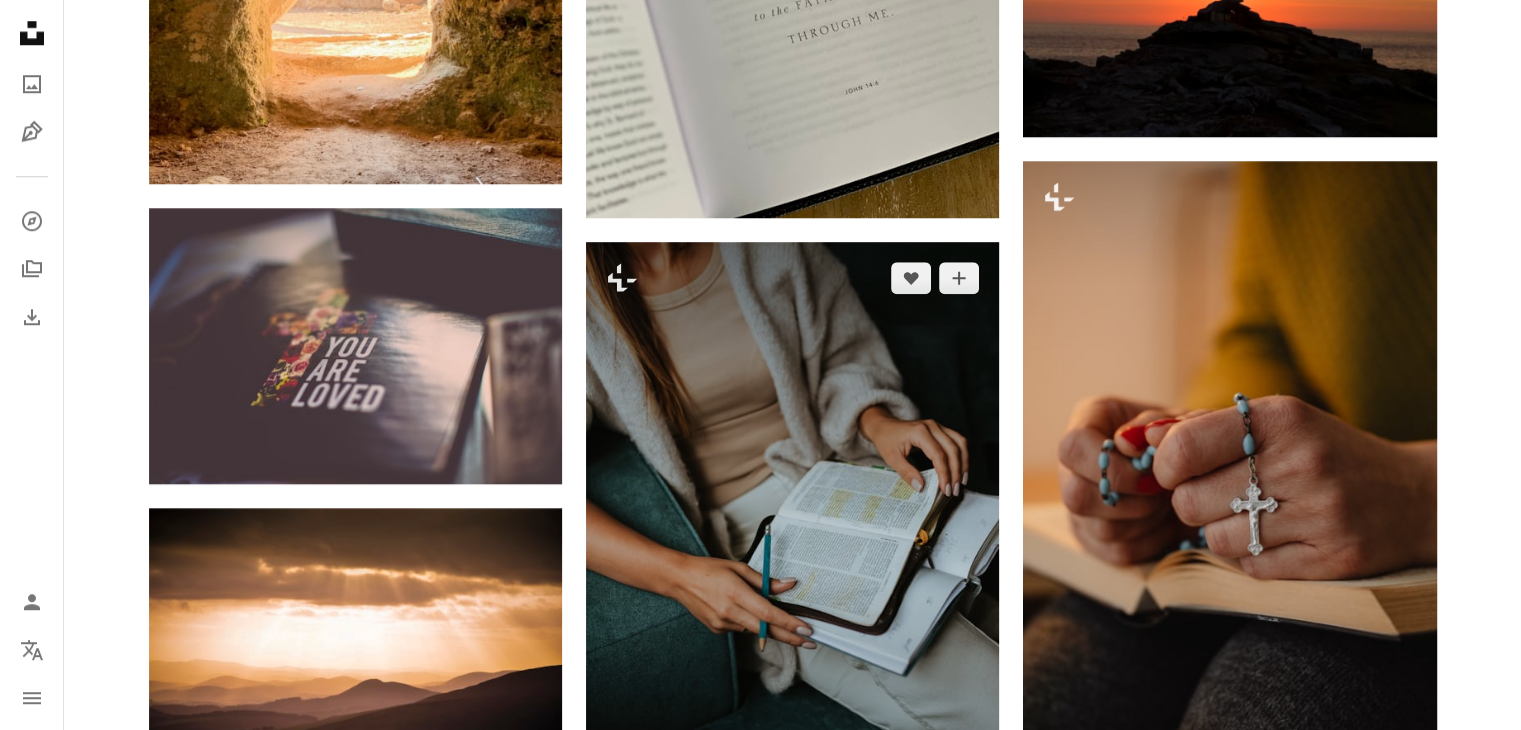 click at bounding box center (792, 552) 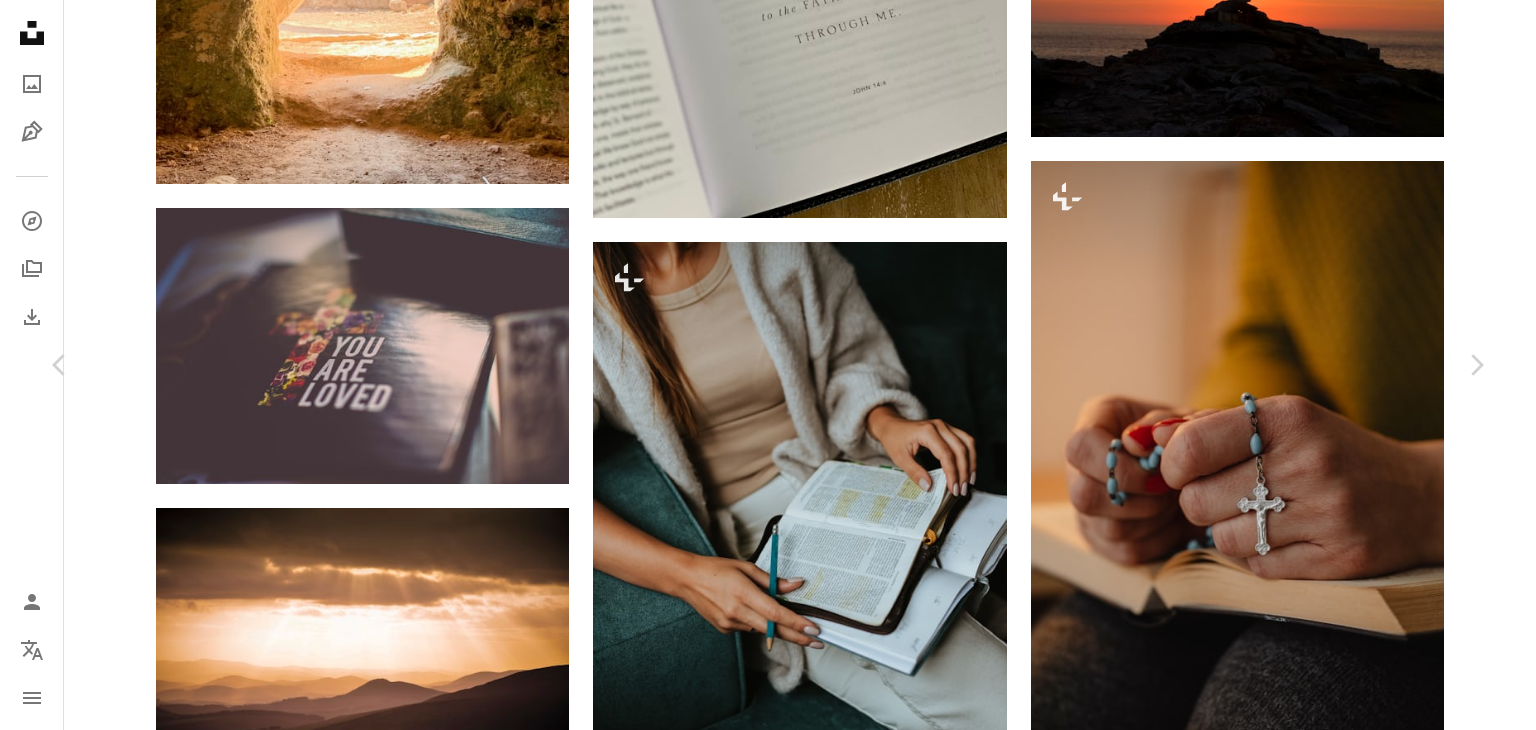 click at bounding box center [760, 3033] 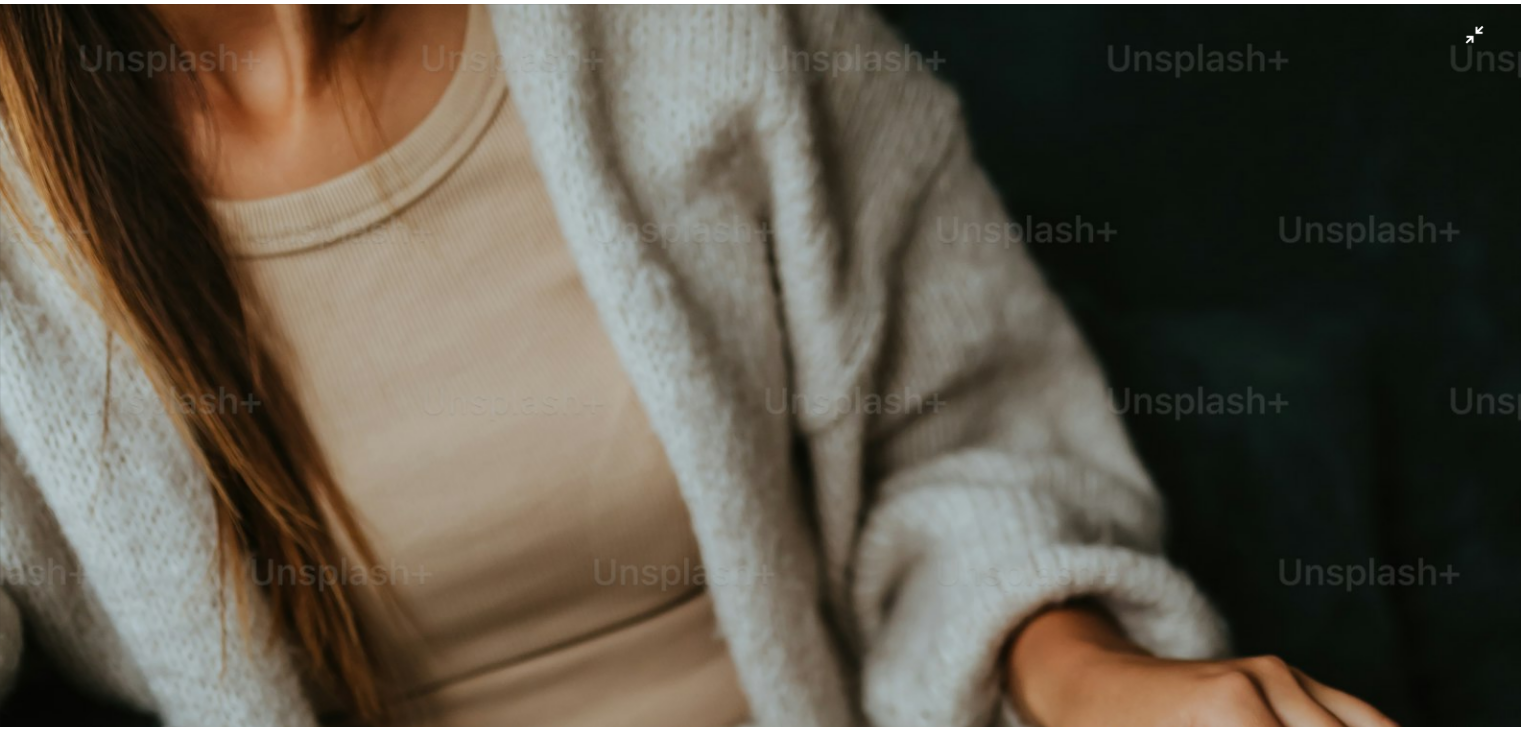 scroll, scrollTop: 766, scrollLeft: 0, axis: vertical 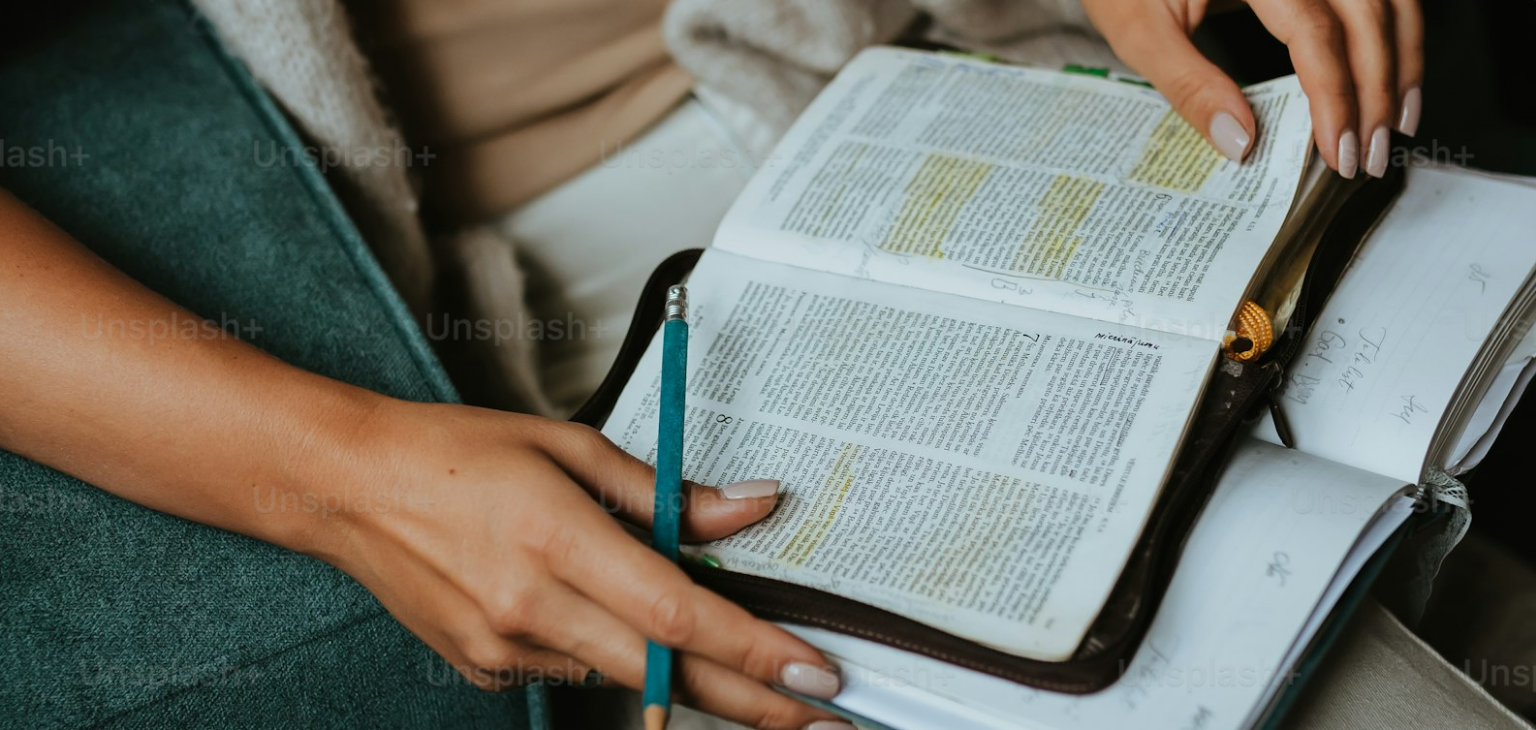 click on "Got it!" at bounding box center (1102, 2800) 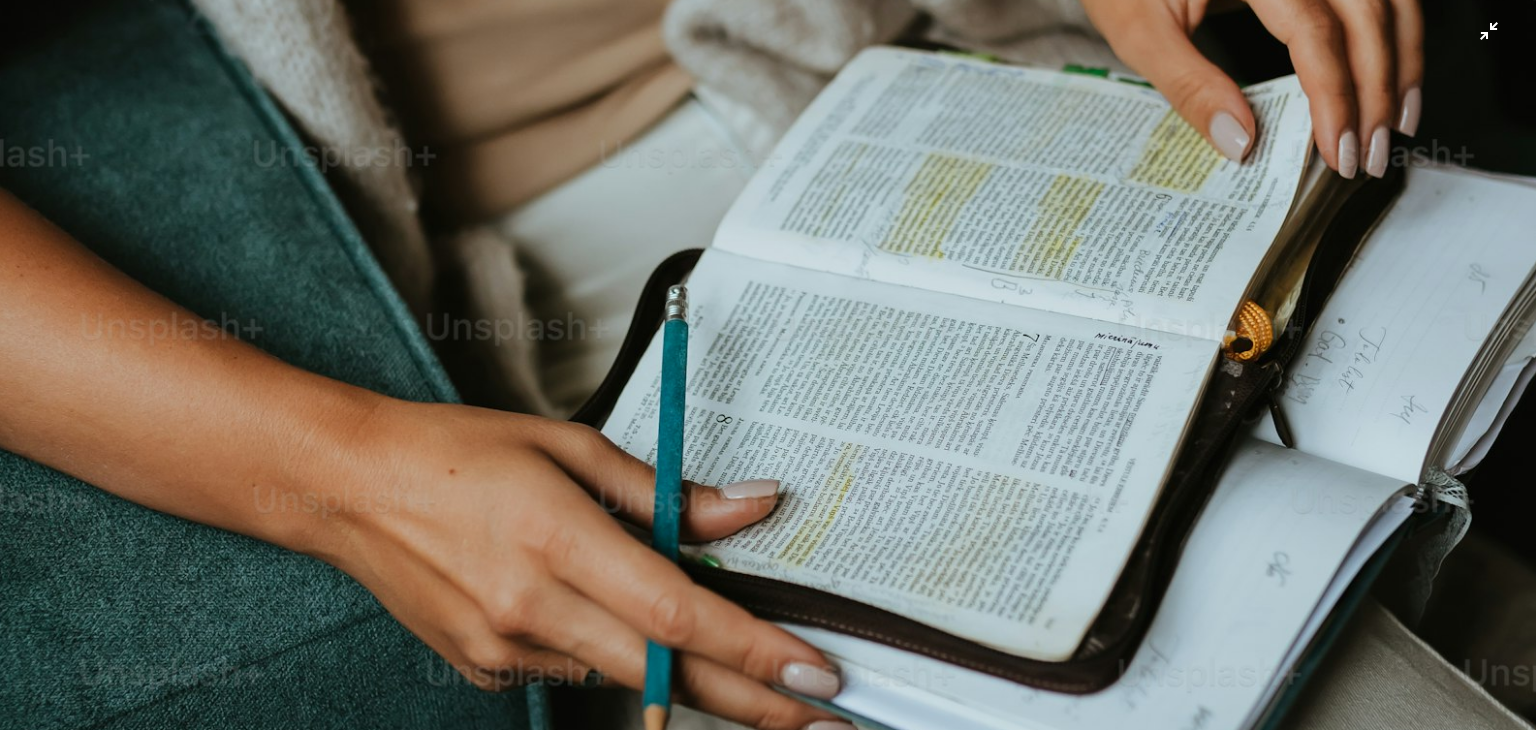 click at bounding box center (768, 386) 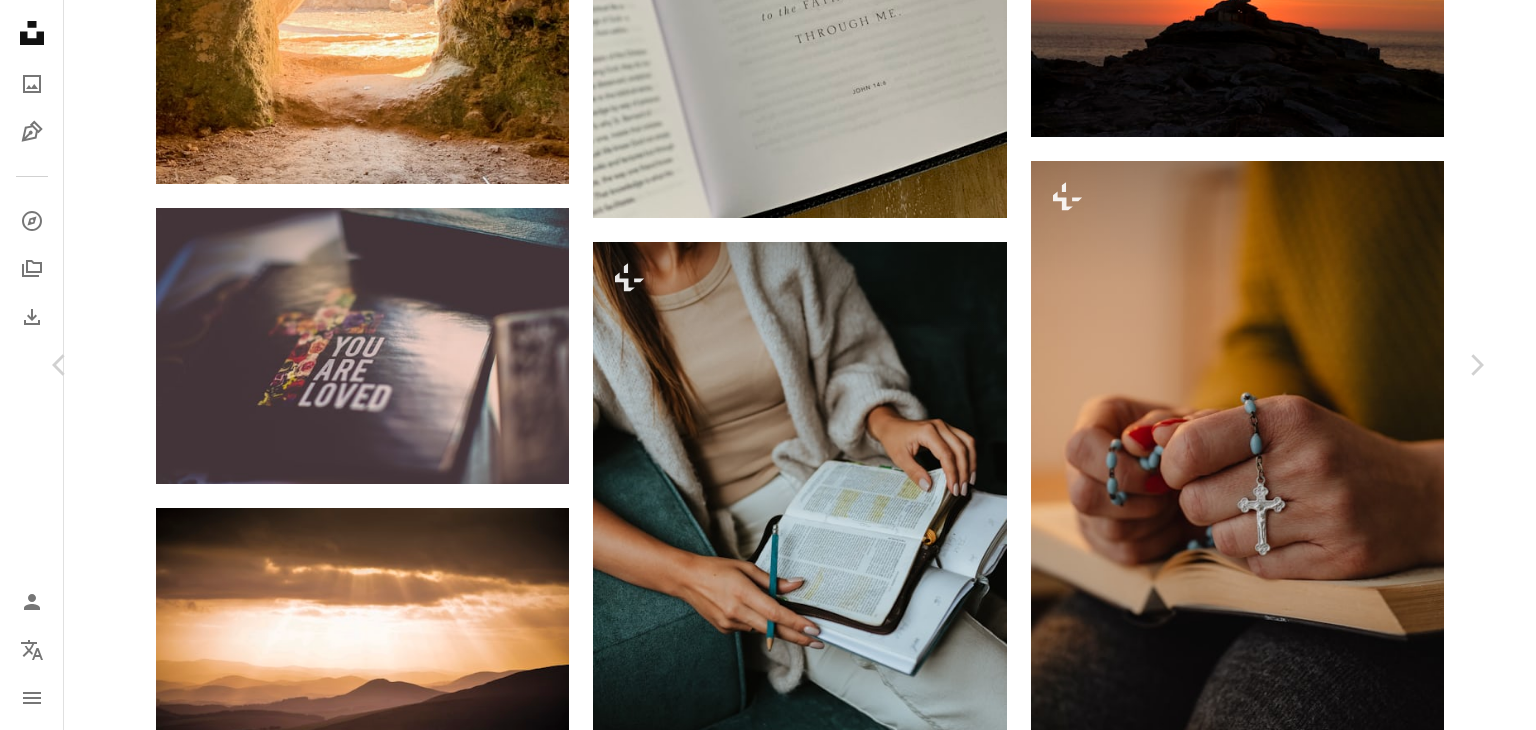 click on "An X shape" at bounding box center (20, 20) 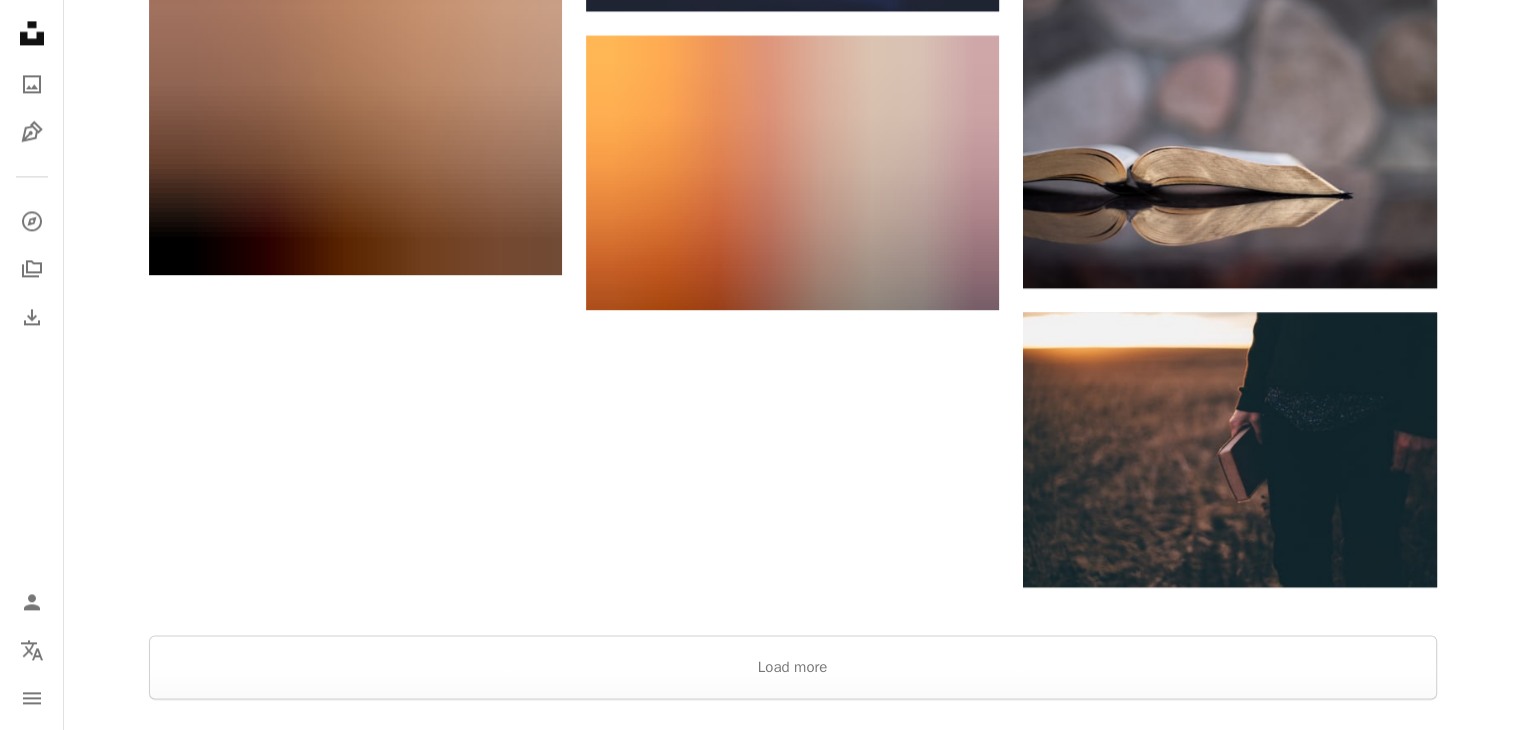scroll, scrollTop: 3000, scrollLeft: 0, axis: vertical 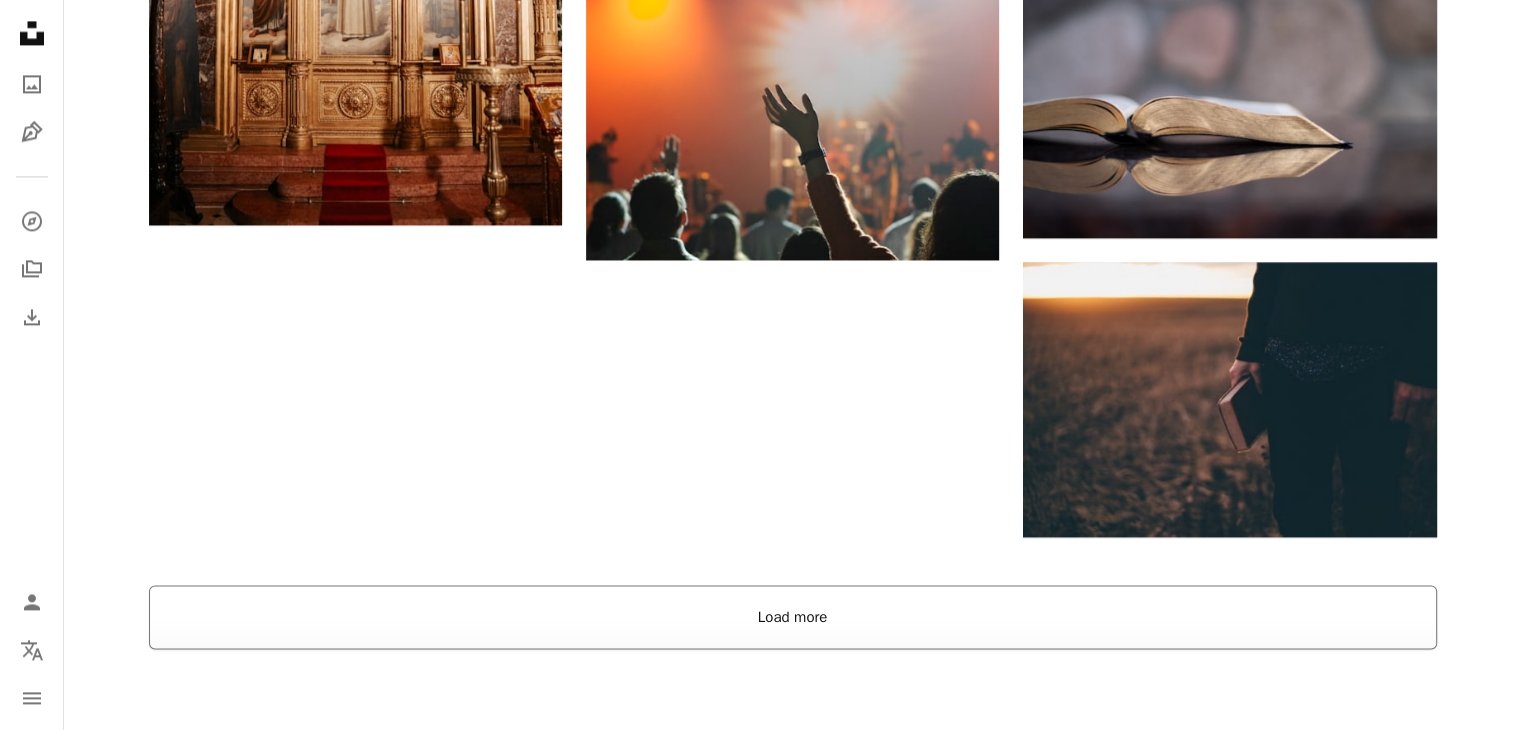 click on "Load more" at bounding box center (793, 617) 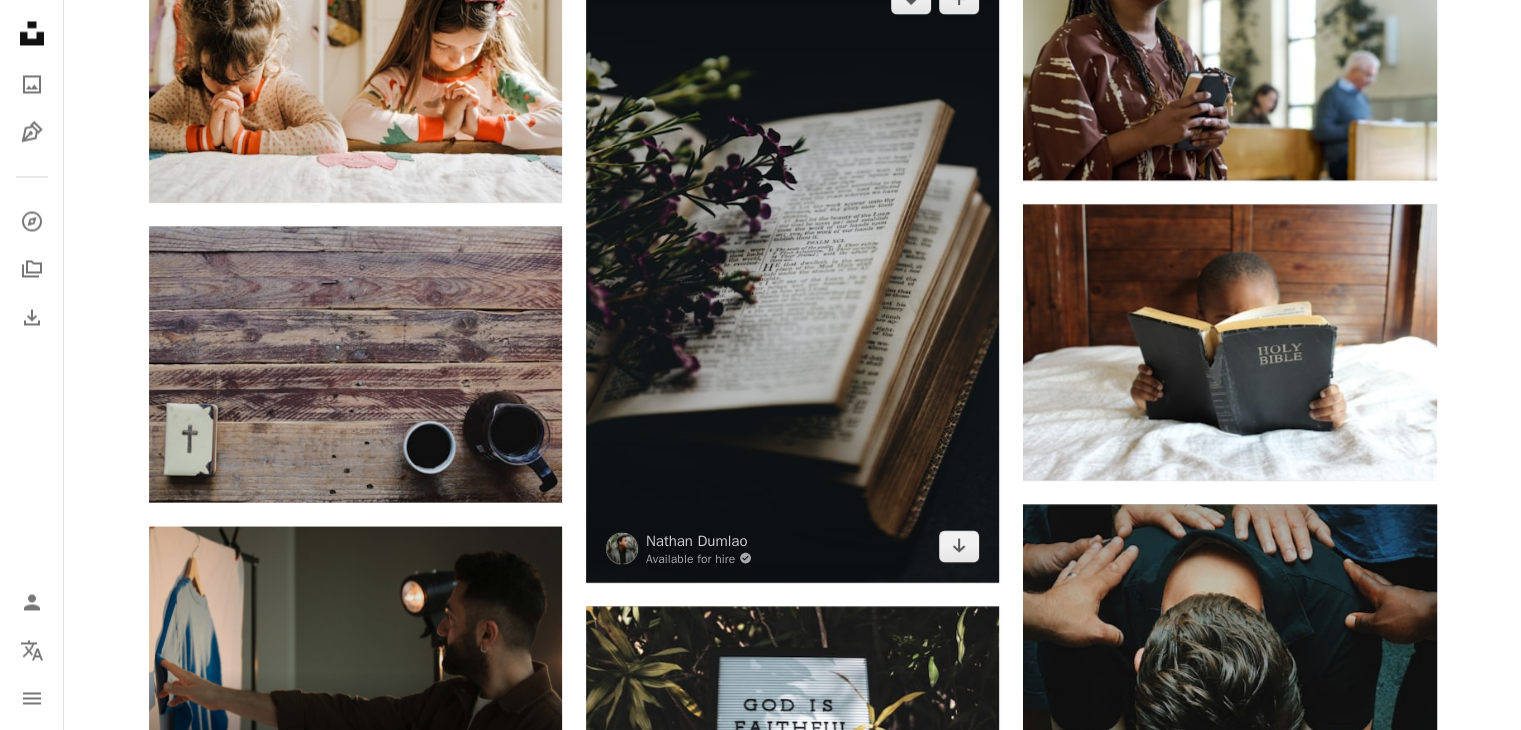scroll, scrollTop: 3800, scrollLeft: 0, axis: vertical 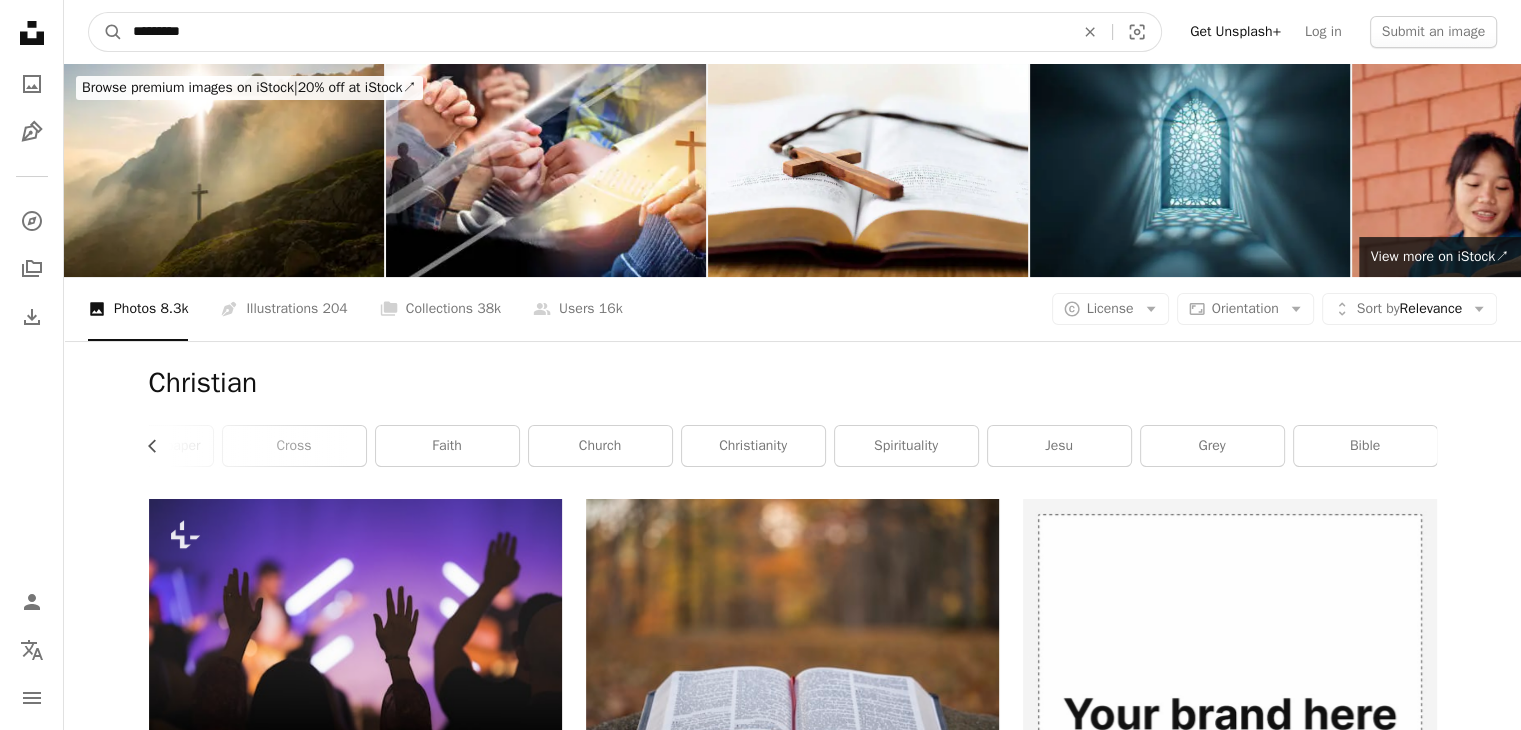 drag, startPoint x: 271, startPoint y: 25, endPoint x: 0, endPoint y: 25, distance: 271 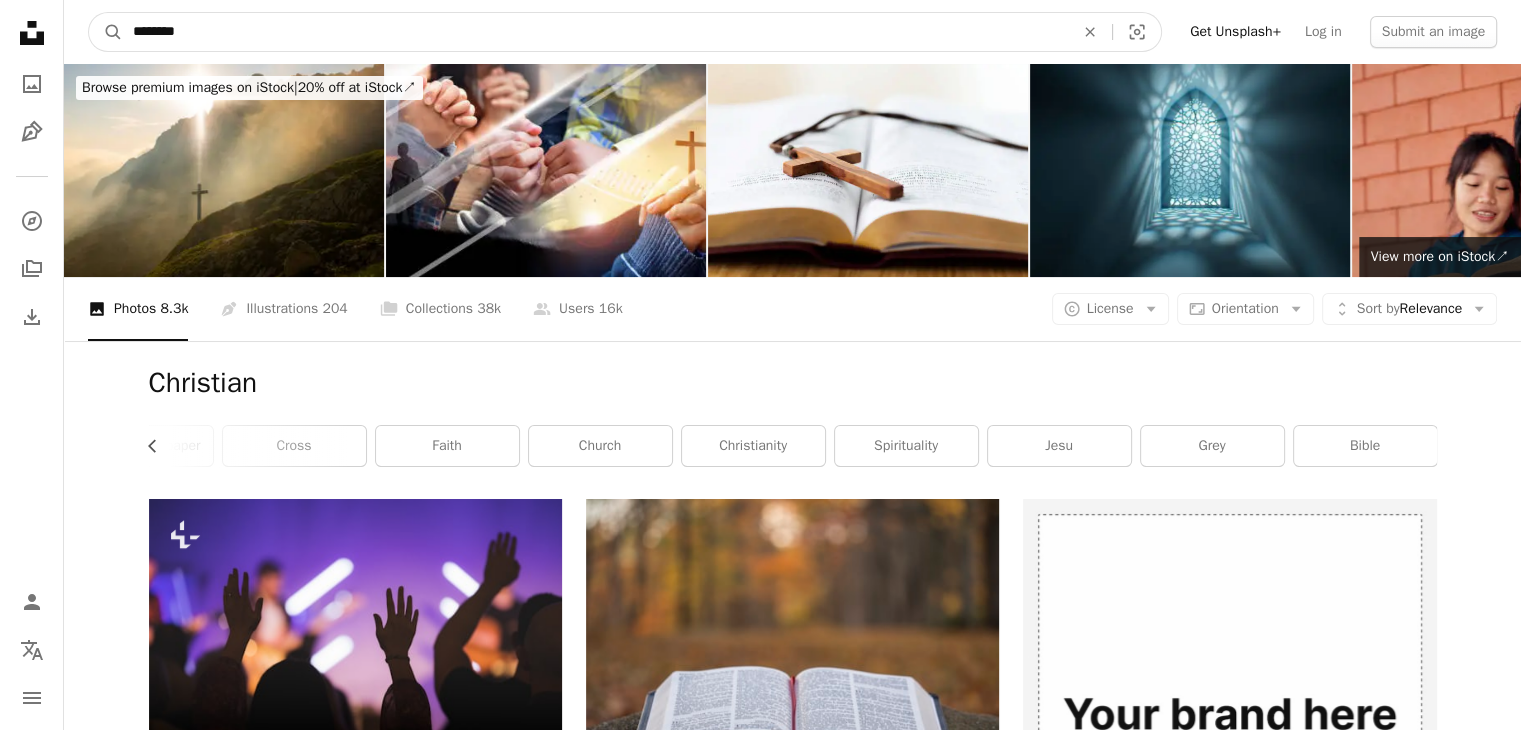 type on "********" 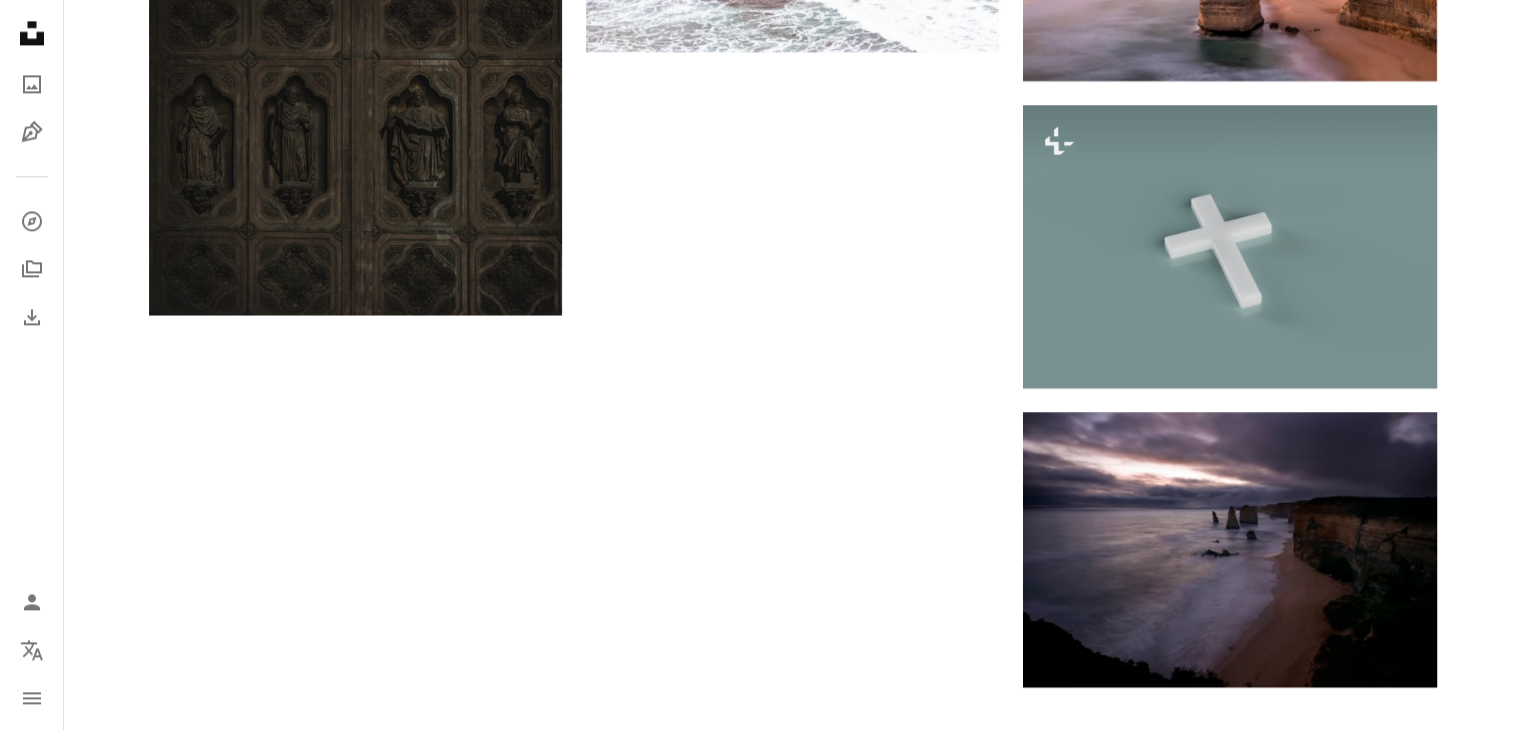 scroll, scrollTop: 3200, scrollLeft: 0, axis: vertical 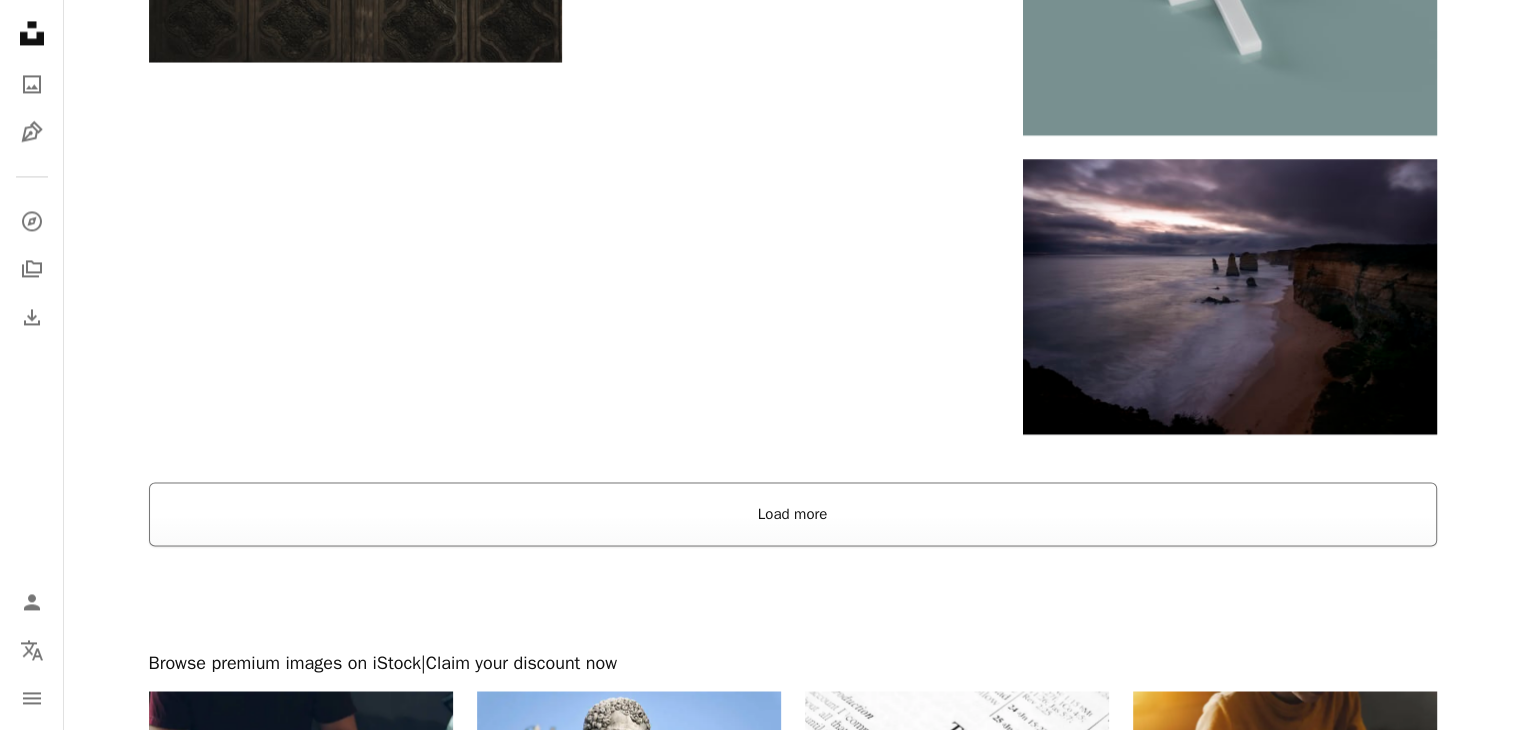 click on "Load more" at bounding box center (793, 514) 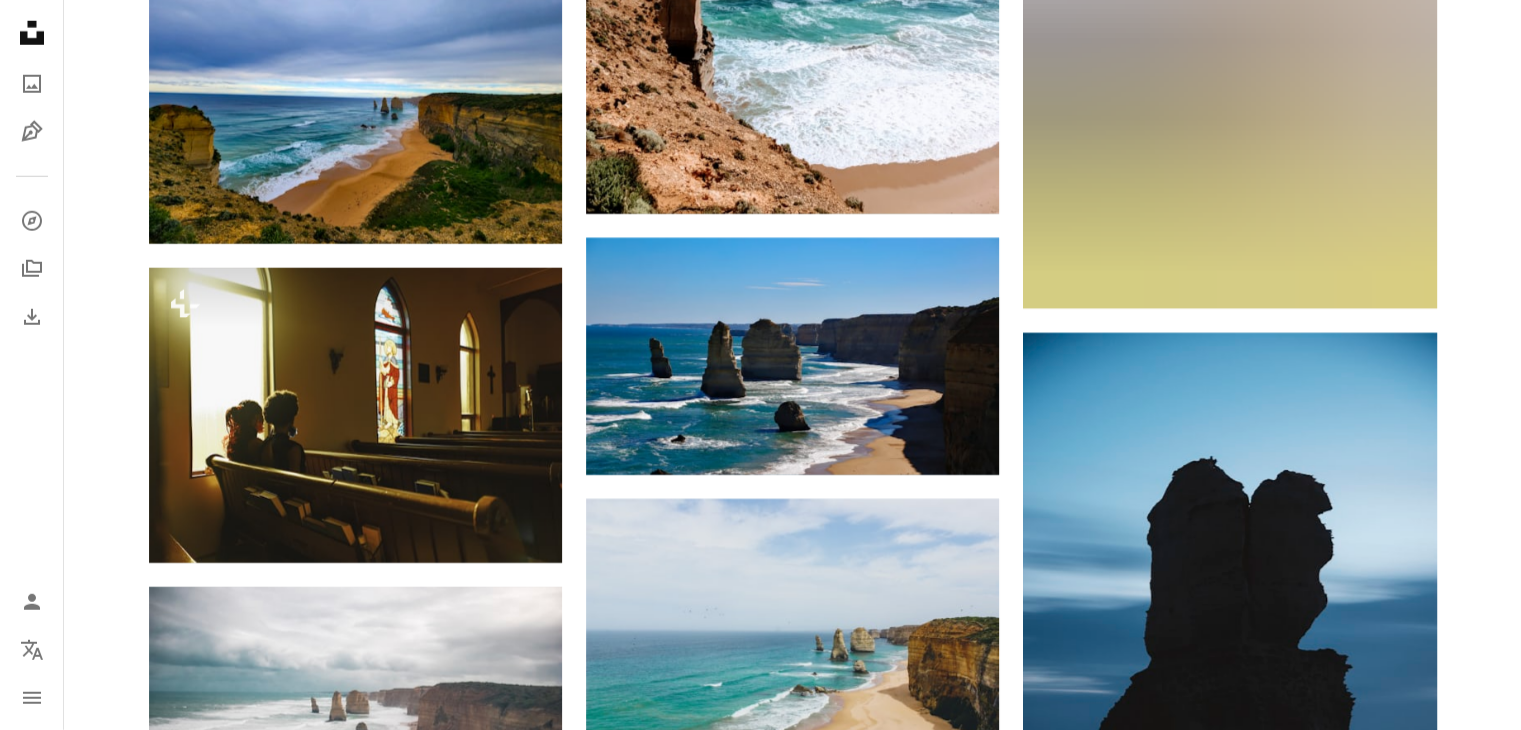 scroll, scrollTop: 6100, scrollLeft: 0, axis: vertical 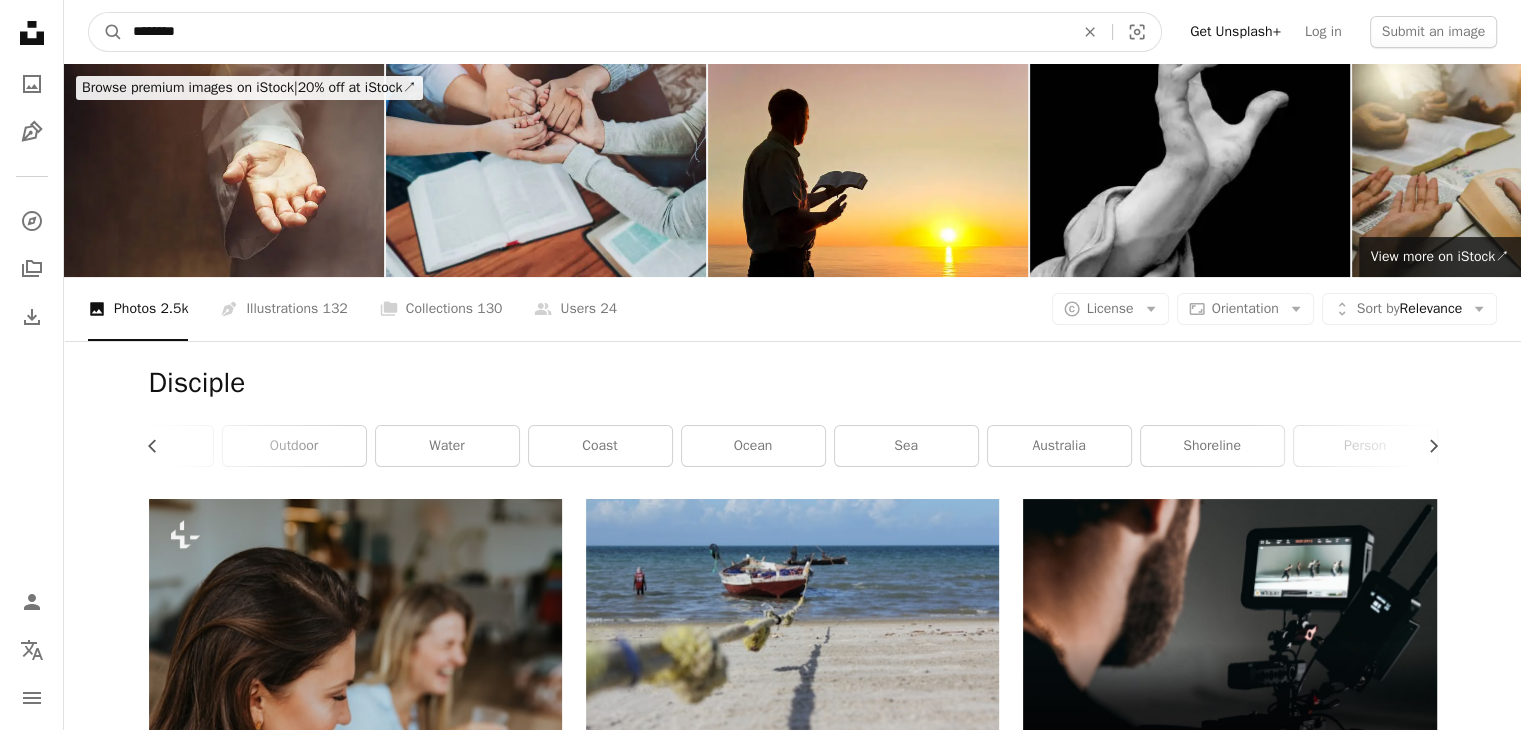 drag, startPoint x: 214, startPoint y: 21, endPoint x: 0, endPoint y: 32, distance: 214.28252 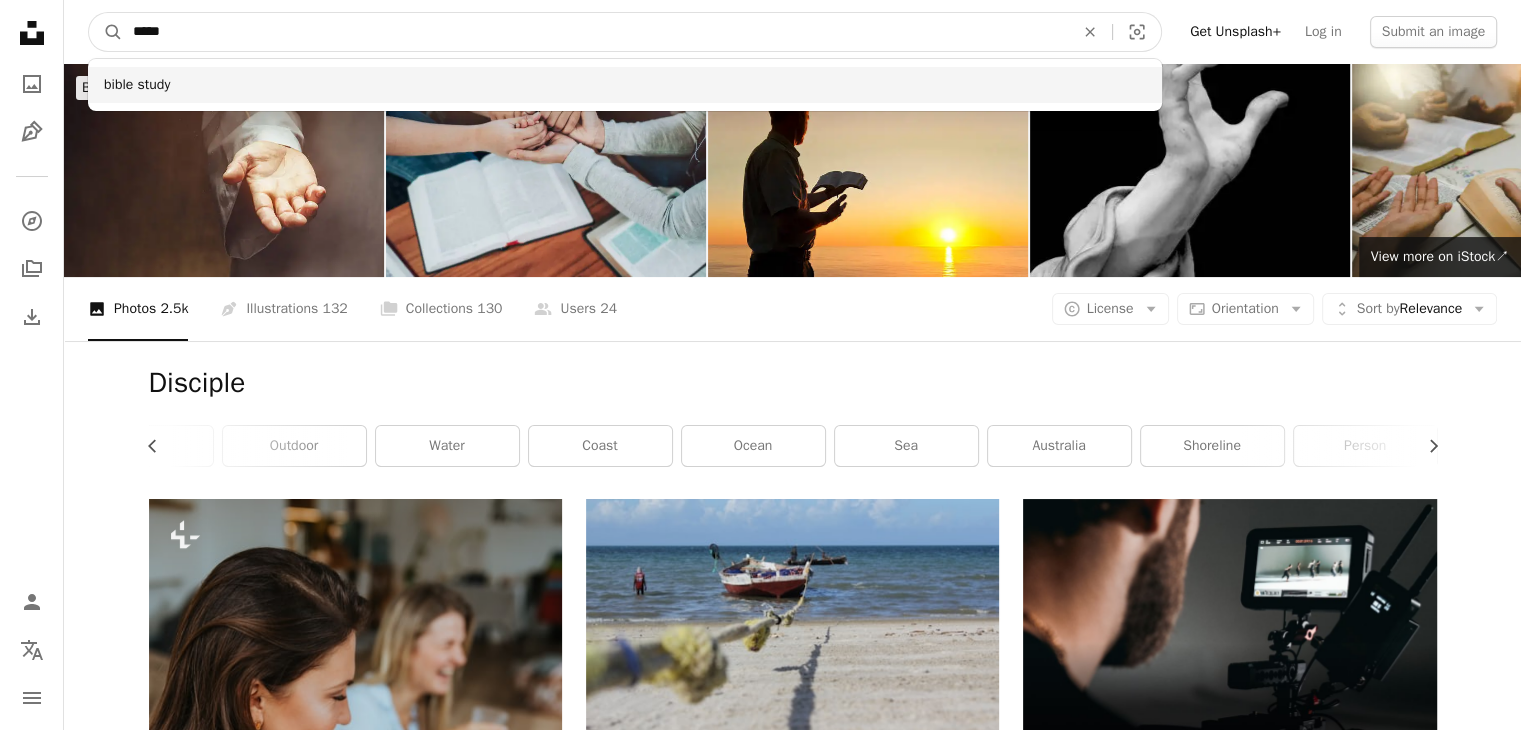 type on "*****" 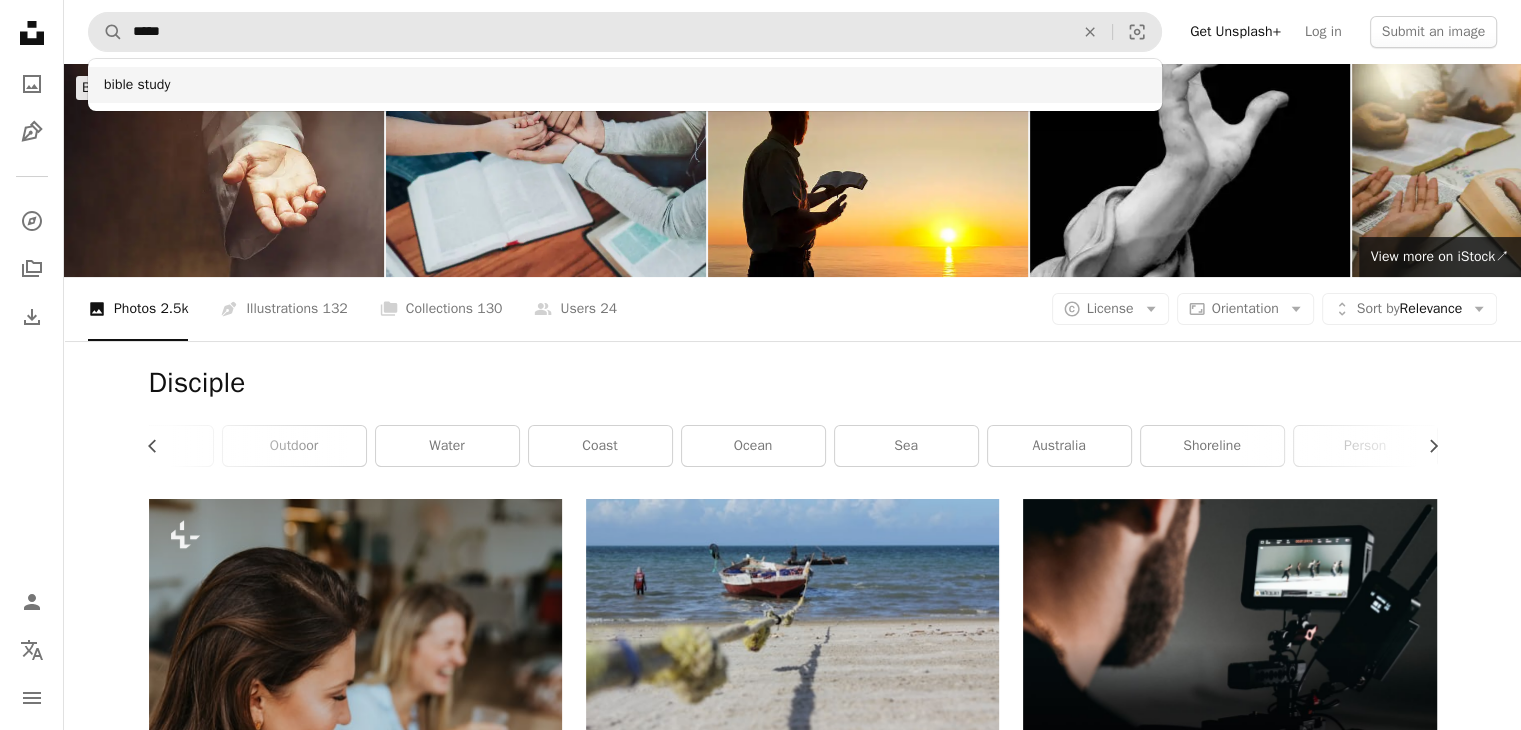 click on "bible study" at bounding box center (625, 85) 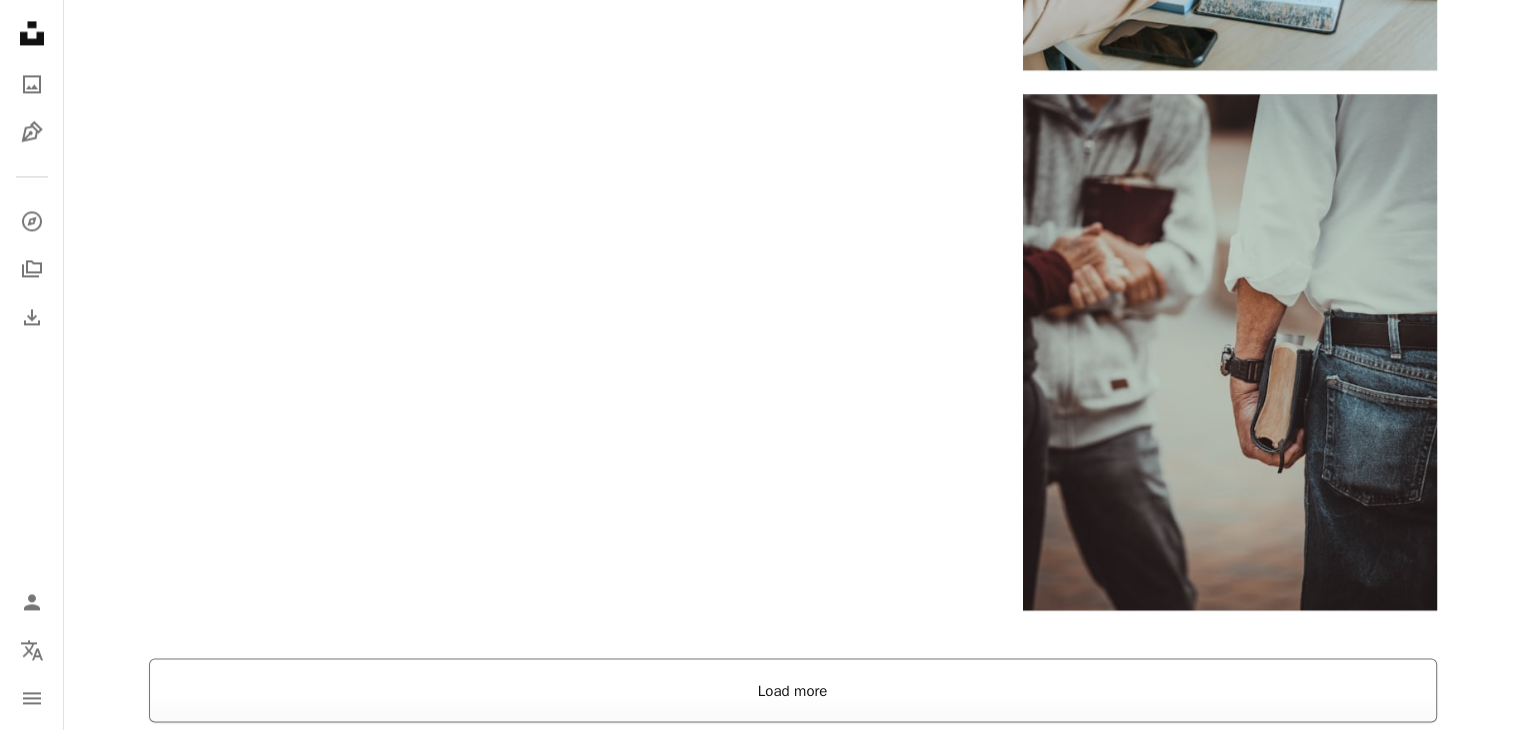 scroll, scrollTop: 3200, scrollLeft: 0, axis: vertical 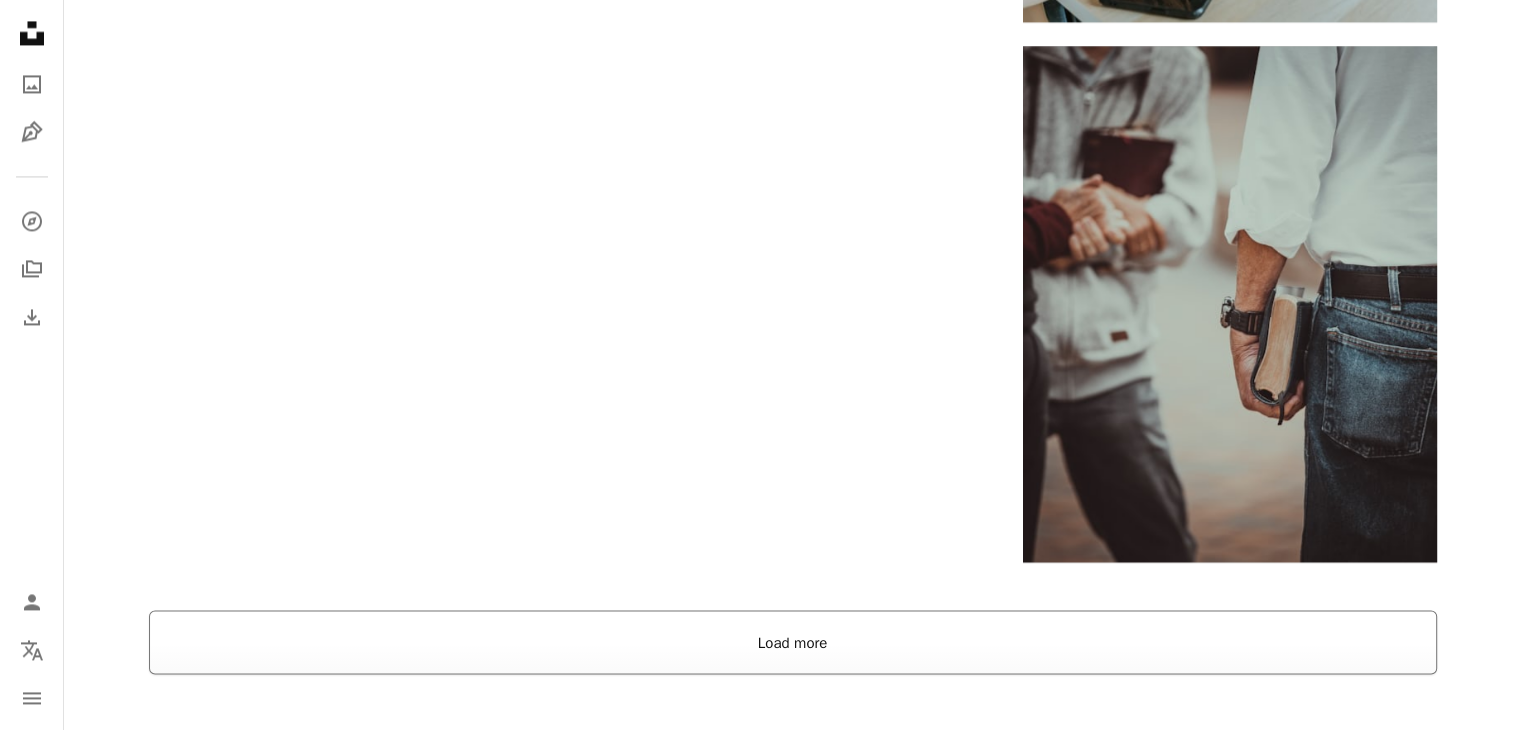click on "Load more" at bounding box center (793, 642) 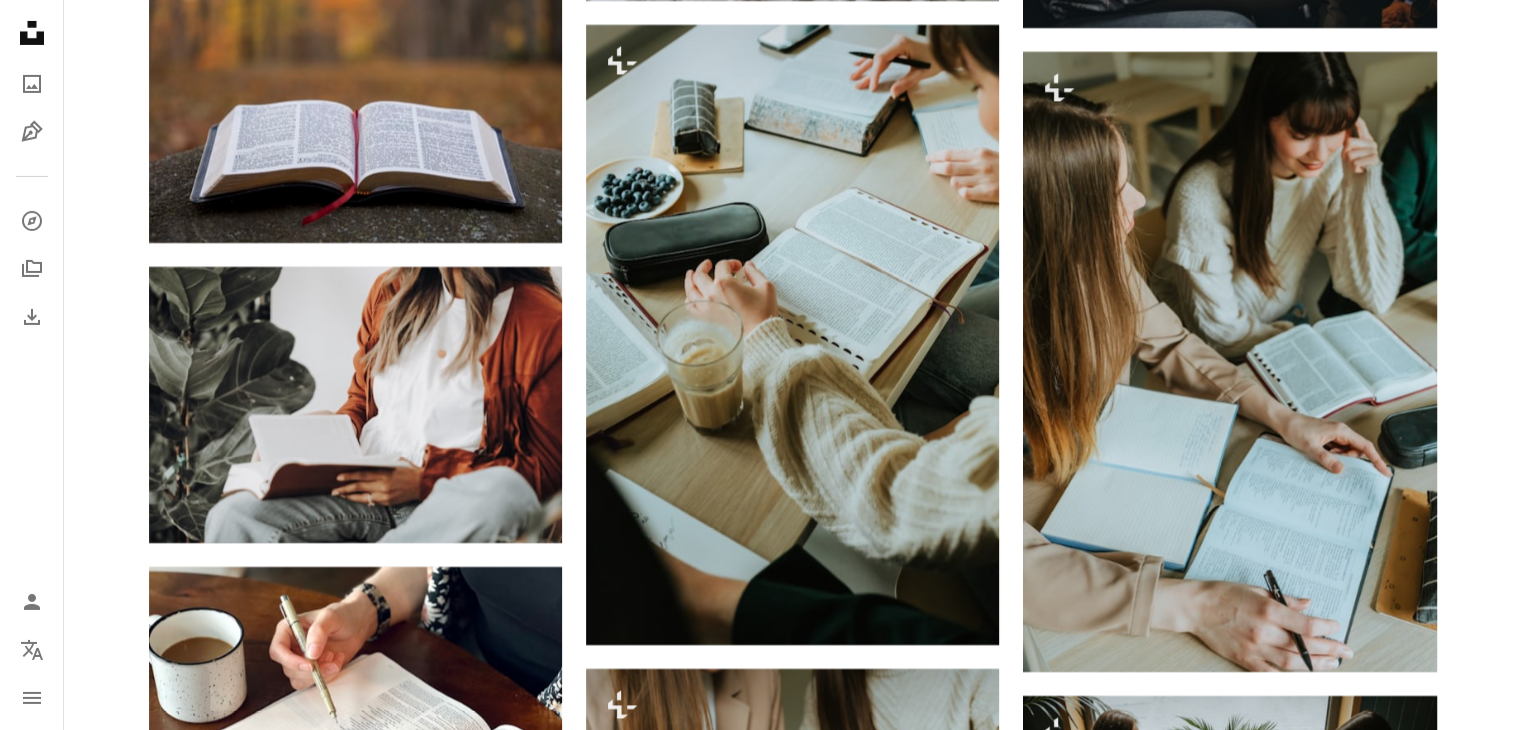 scroll, scrollTop: 14700, scrollLeft: 0, axis: vertical 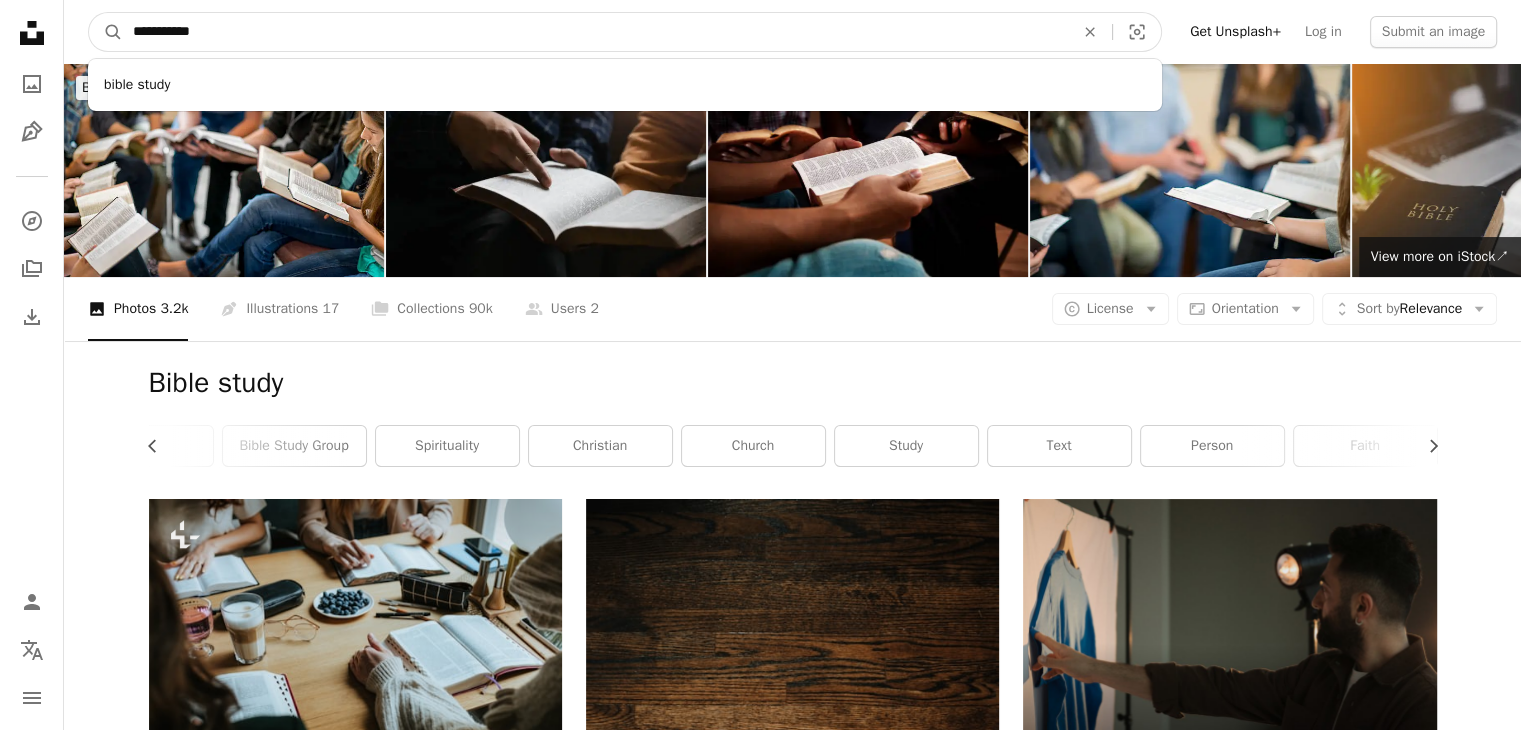 drag, startPoint x: 237, startPoint y: 37, endPoint x: 164, endPoint y: 38, distance: 73.00685 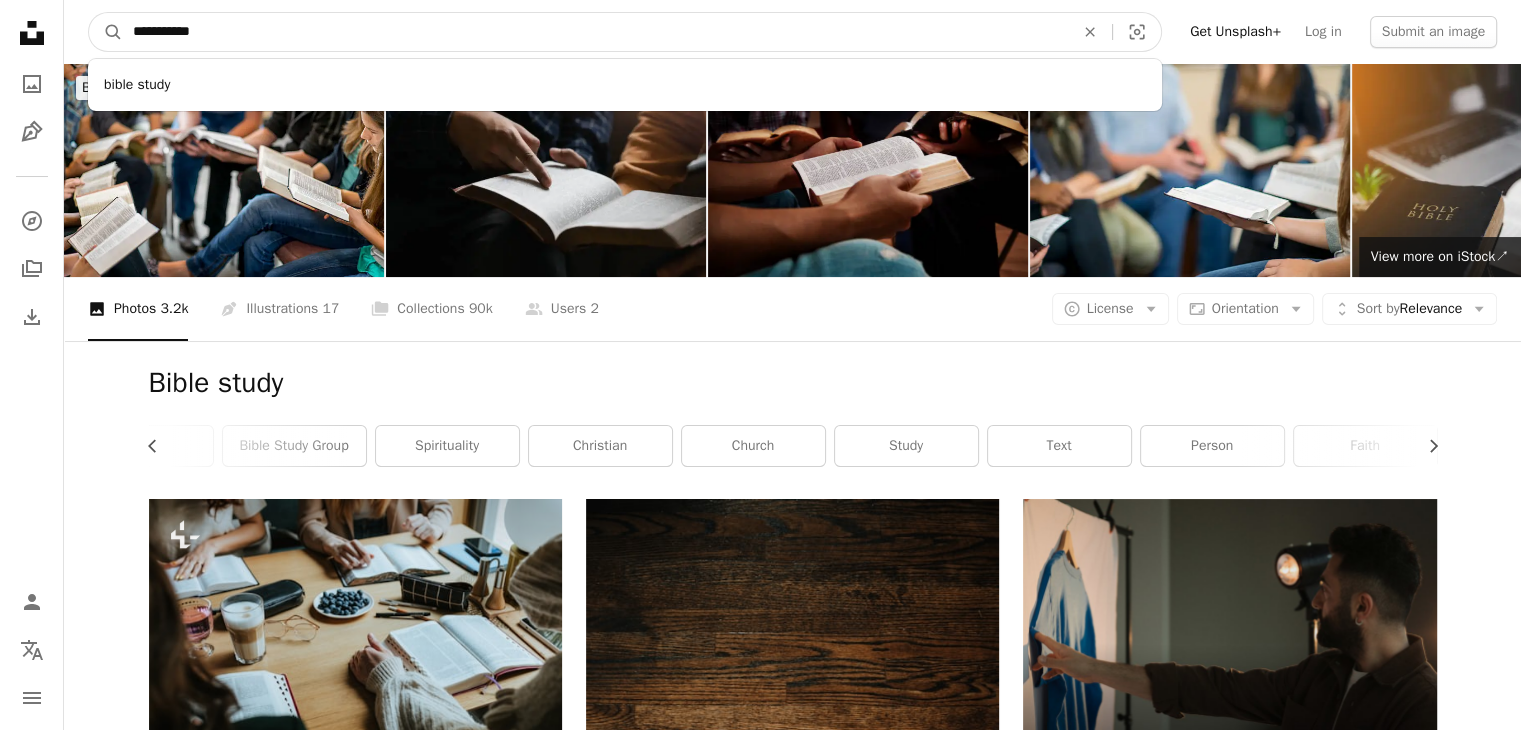 click on "A magnifying glass" at bounding box center (106, 32) 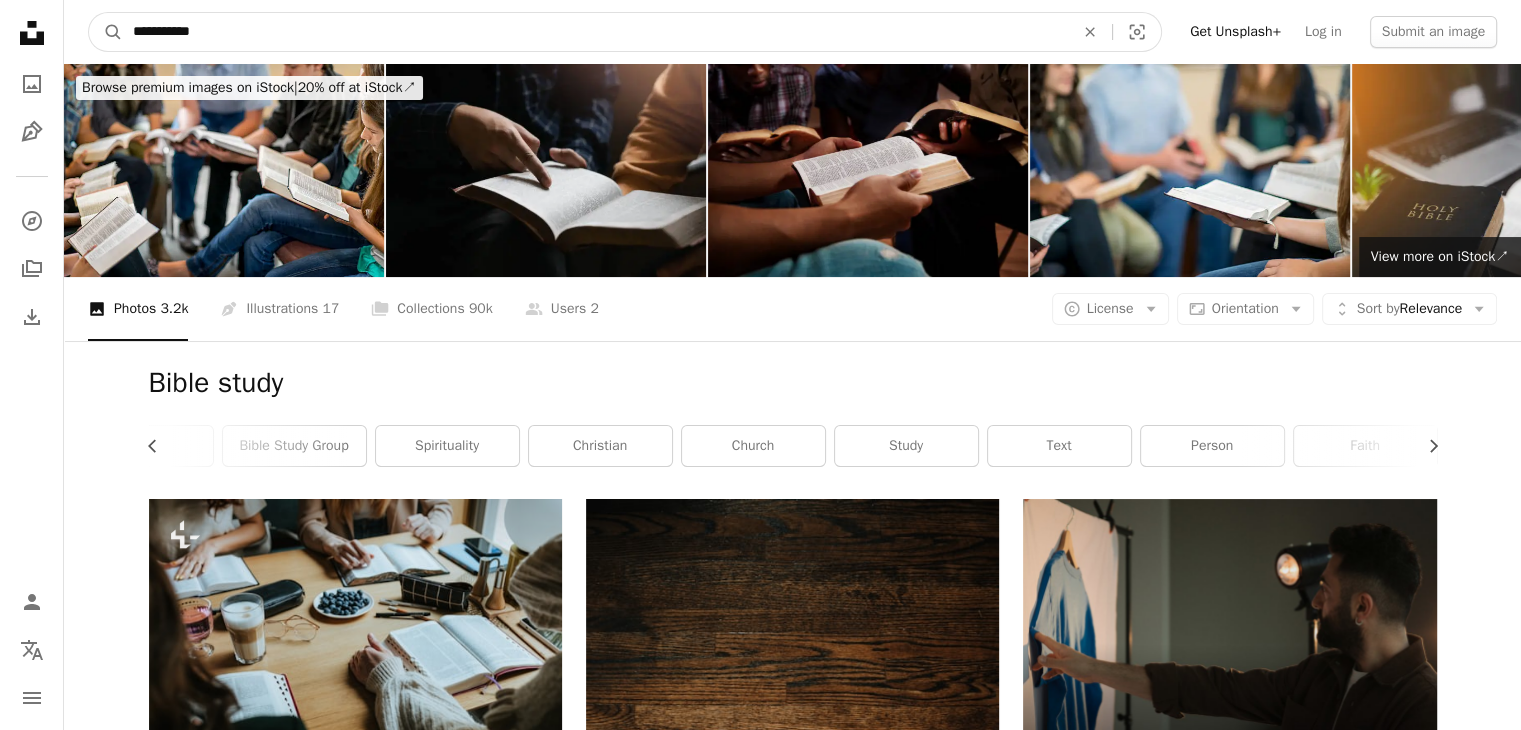 click on "A magnifying glass" at bounding box center [106, 32] 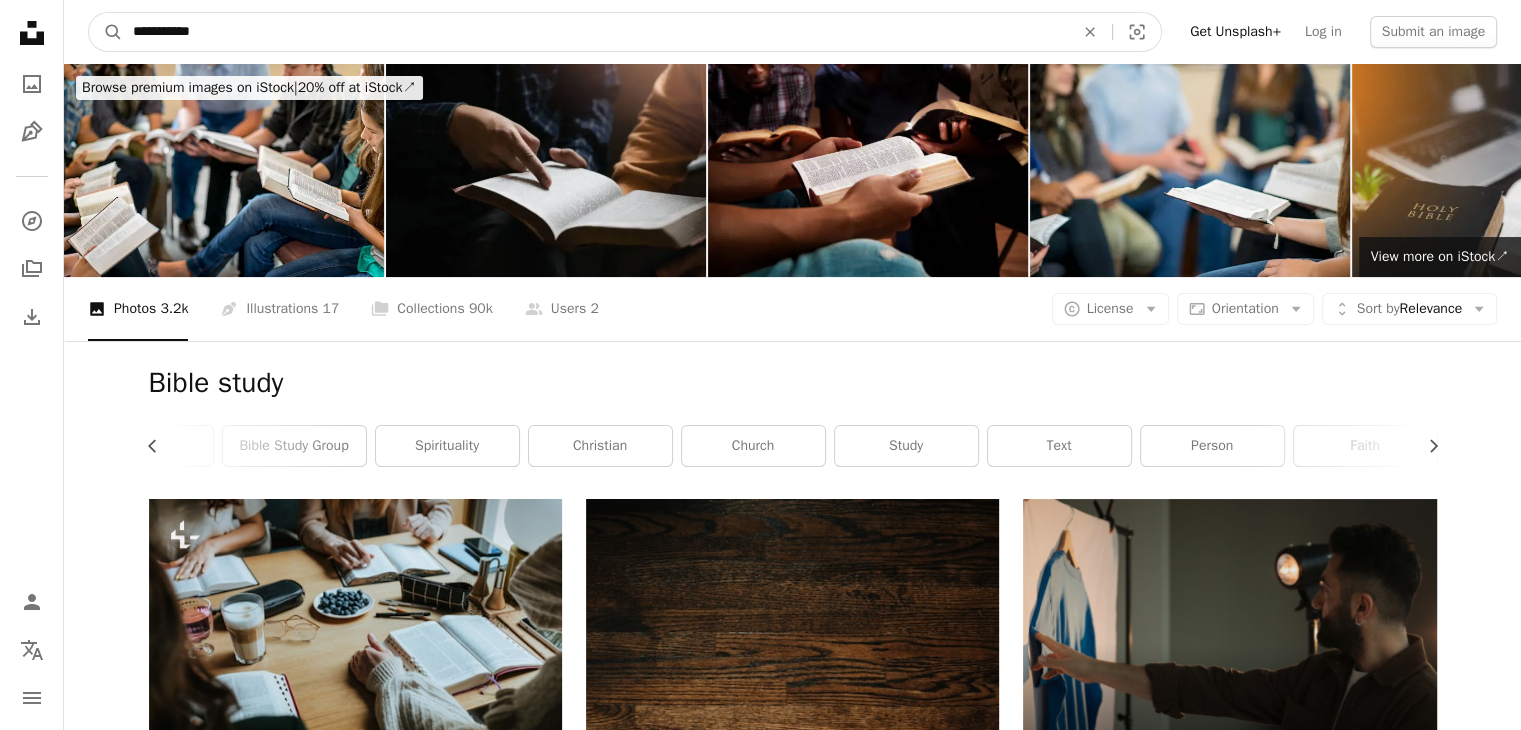 click on "**********" at bounding box center [595, 32] 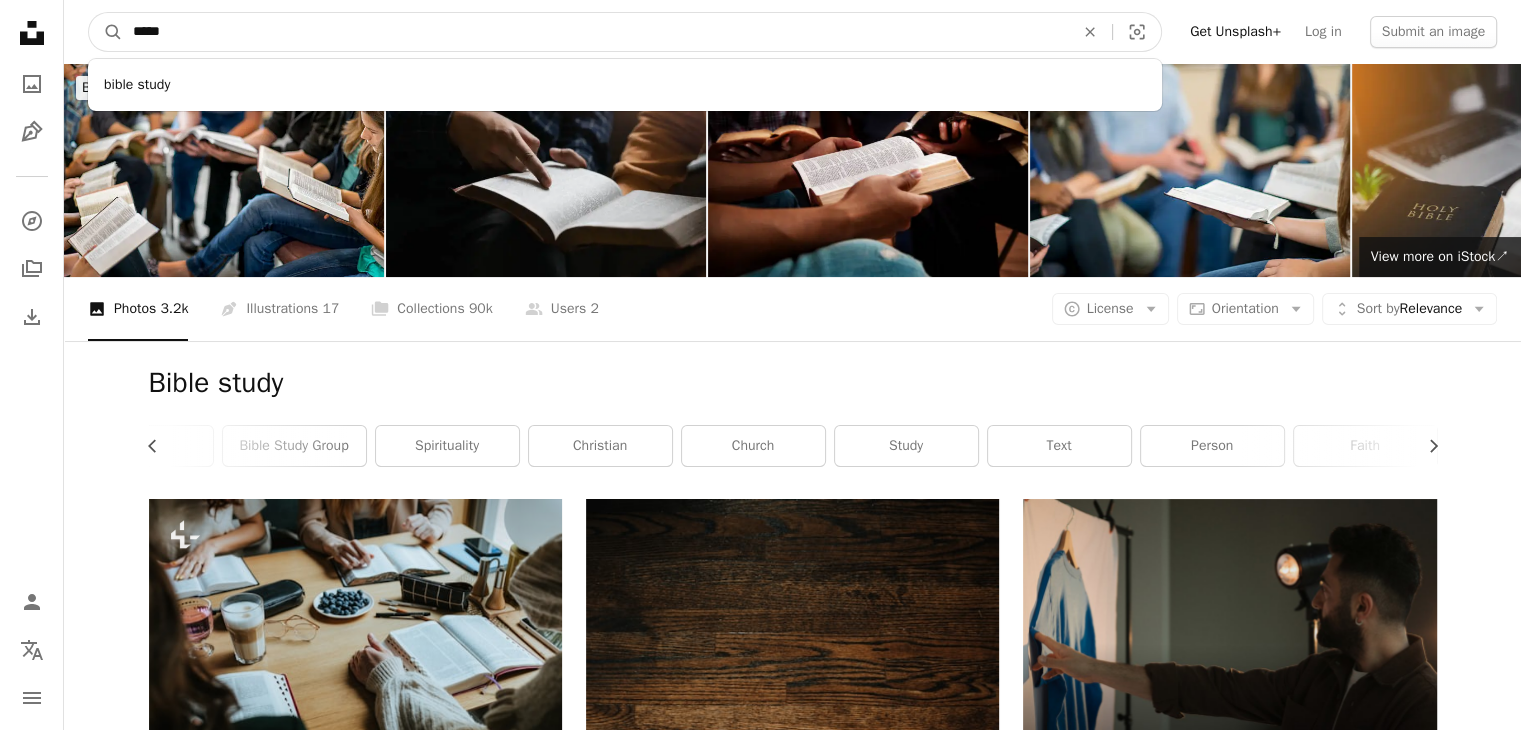type on "*****" 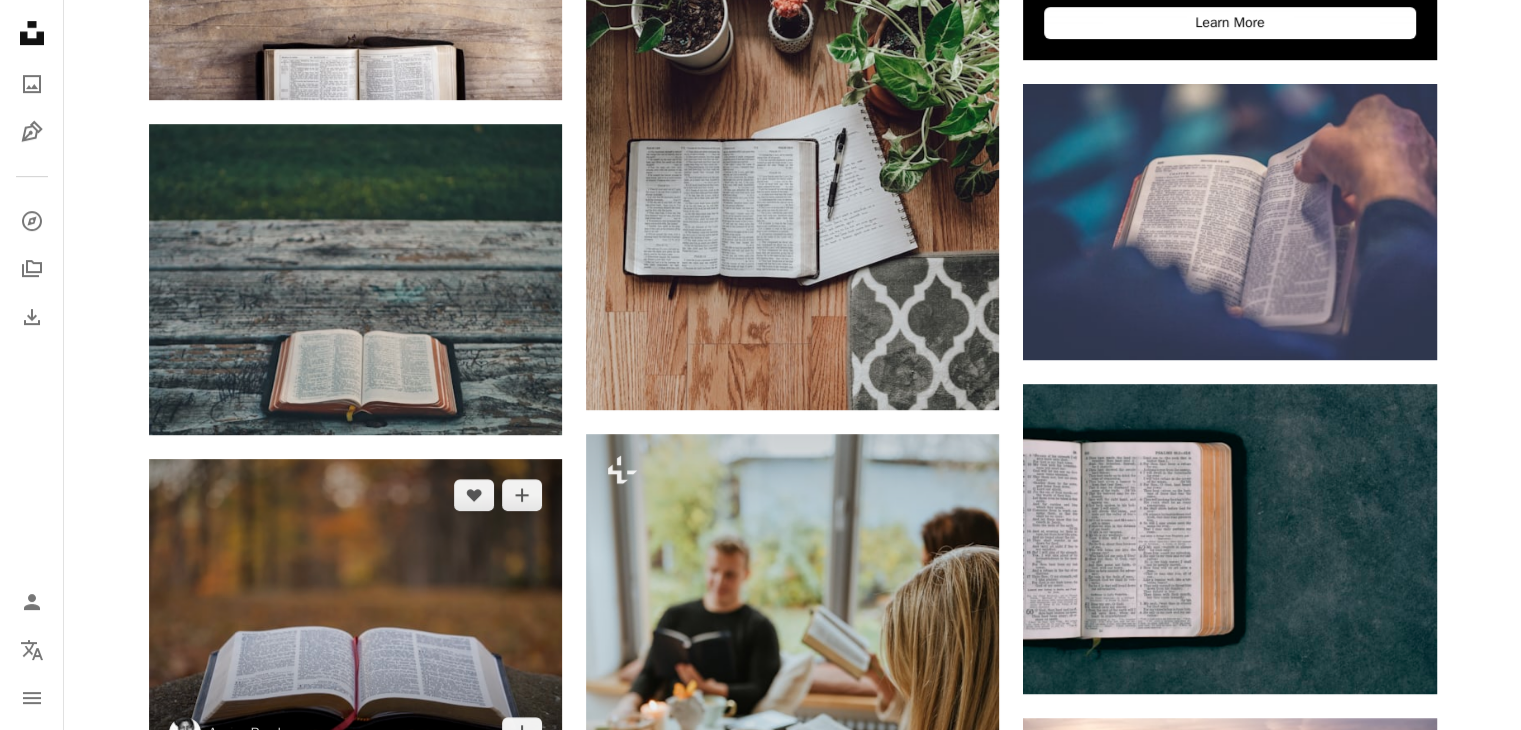 scroll, scrollTop: 1100, scrollLeft: 0, axis: vertical 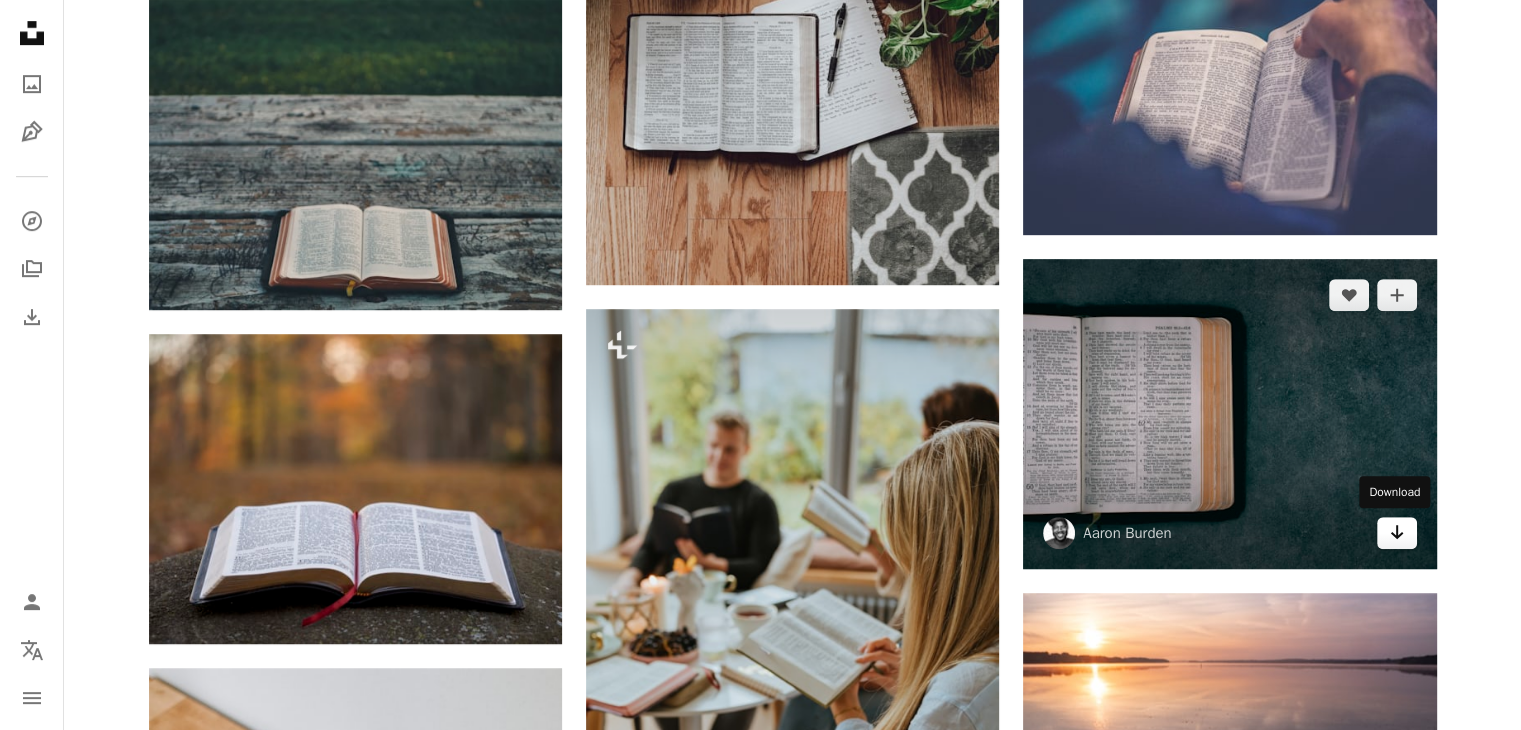 click on "Arrow pointing down" at bounding box center (1397, 533) 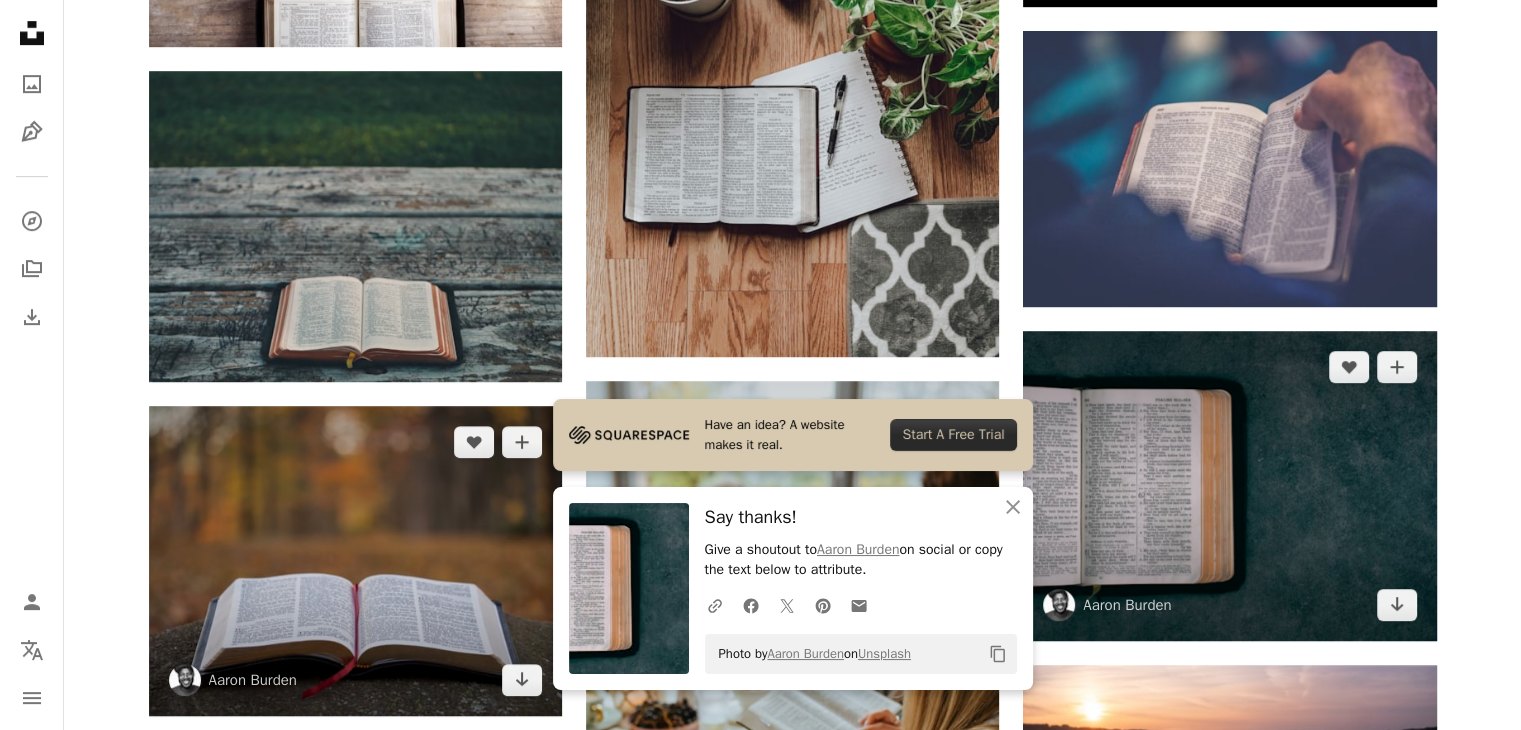scroll, scrollTop: 1000, scrollLeft: 0, axis: vertical 